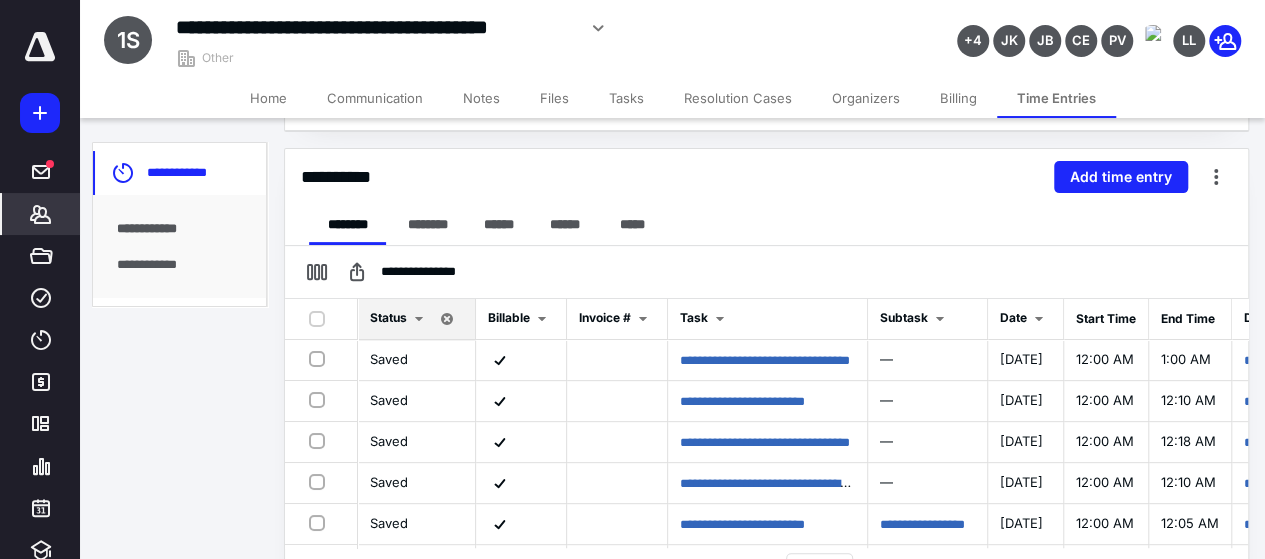 scroll, scrollTop: 0, scrollLeft: 0, axis: both 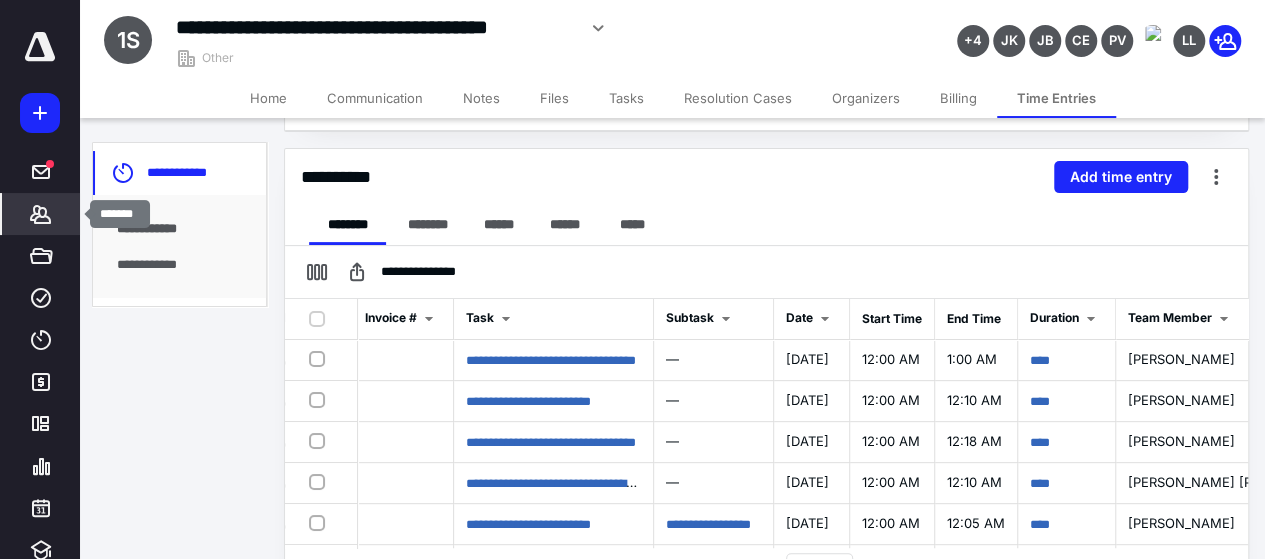click 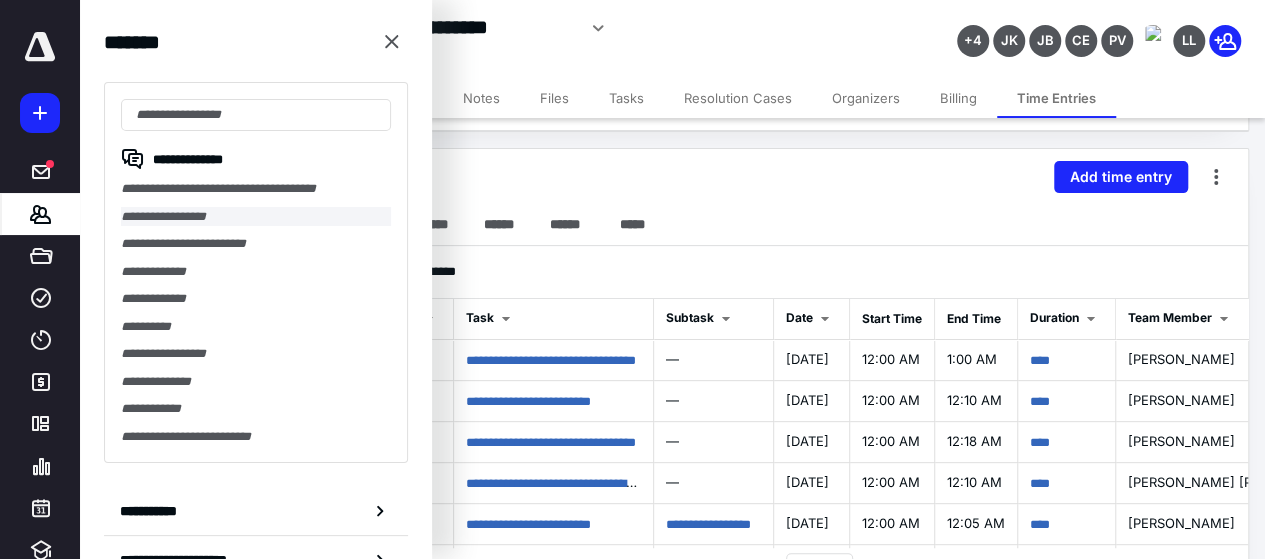 click on "**********" at bounding box center [256, 217] 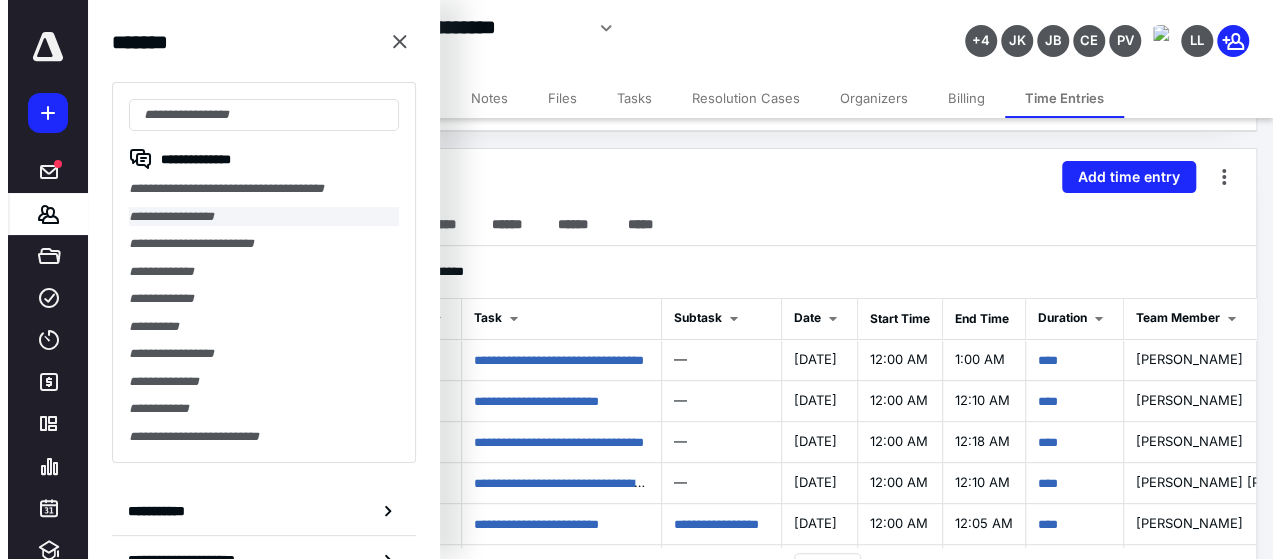 scroll, scrollTop: 0, scrollLeft: 0, axis: both 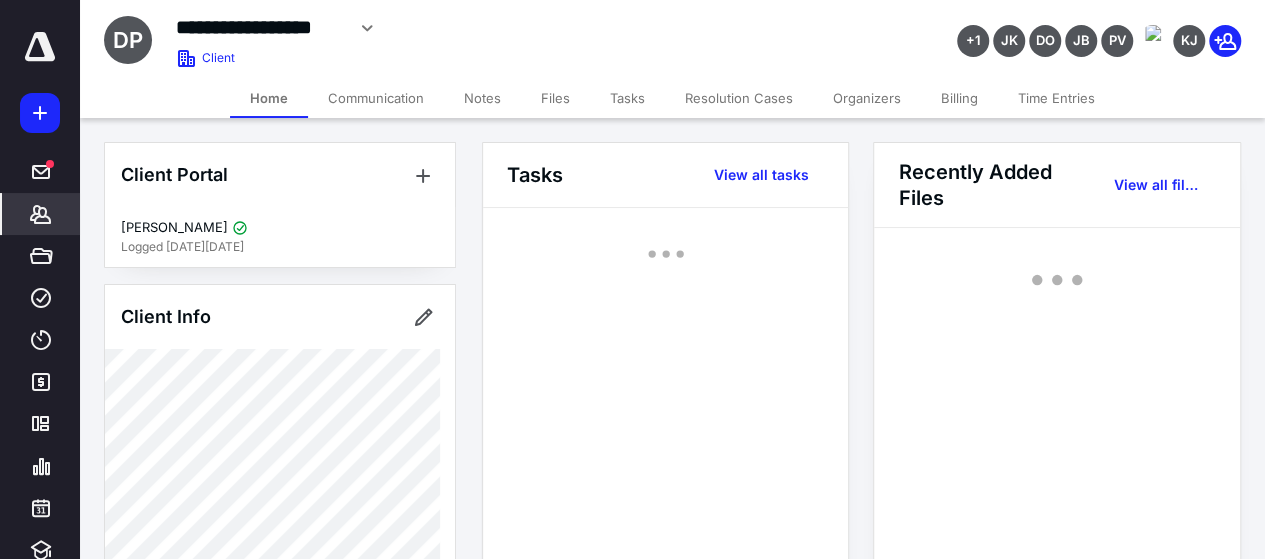click on "Files" at bounding box center (555, 98) 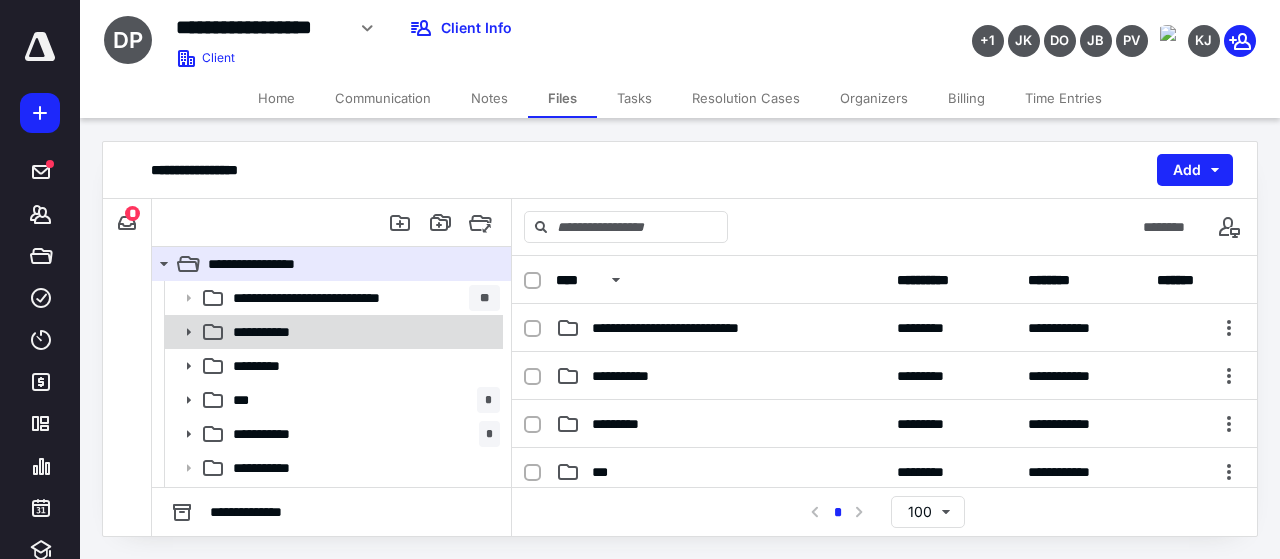 click 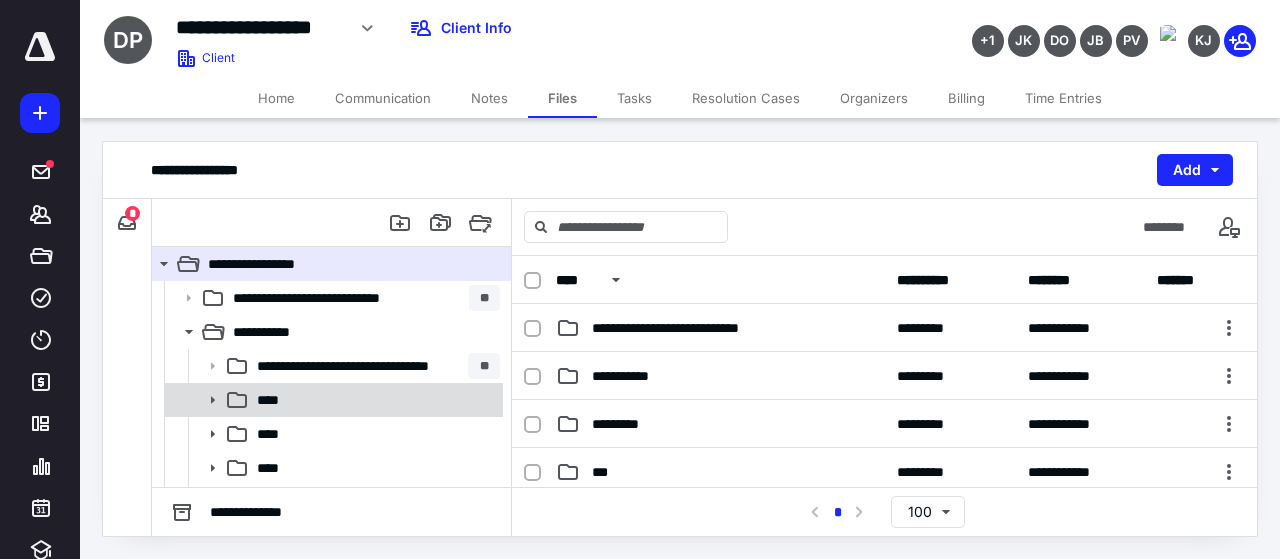 click 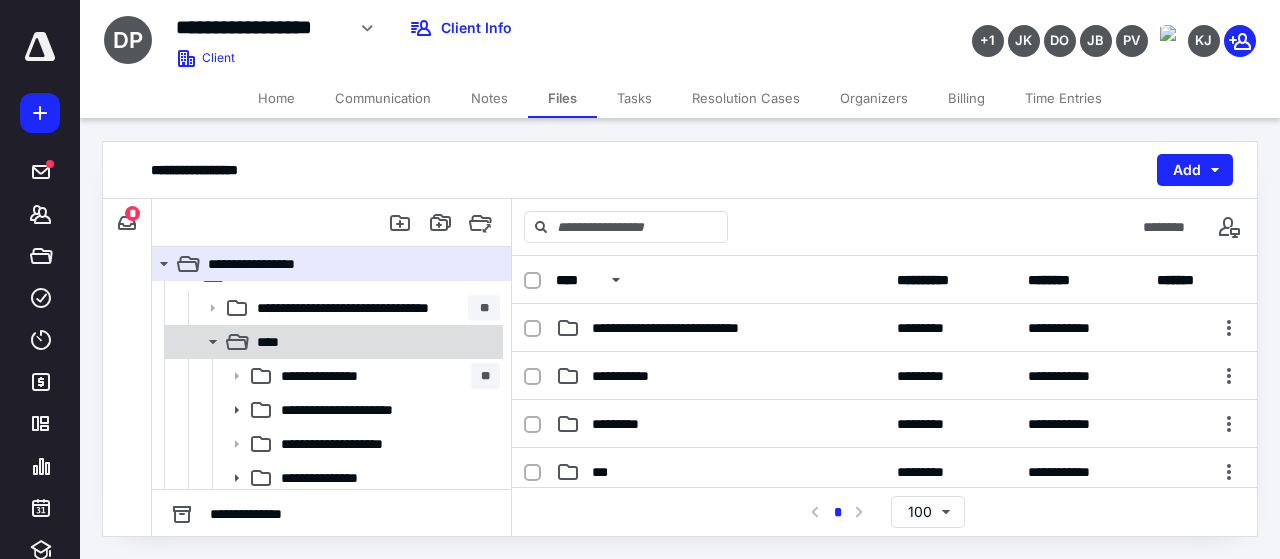 scroll, scrollTop: 100, scrollLeft: 0, axis: vertical 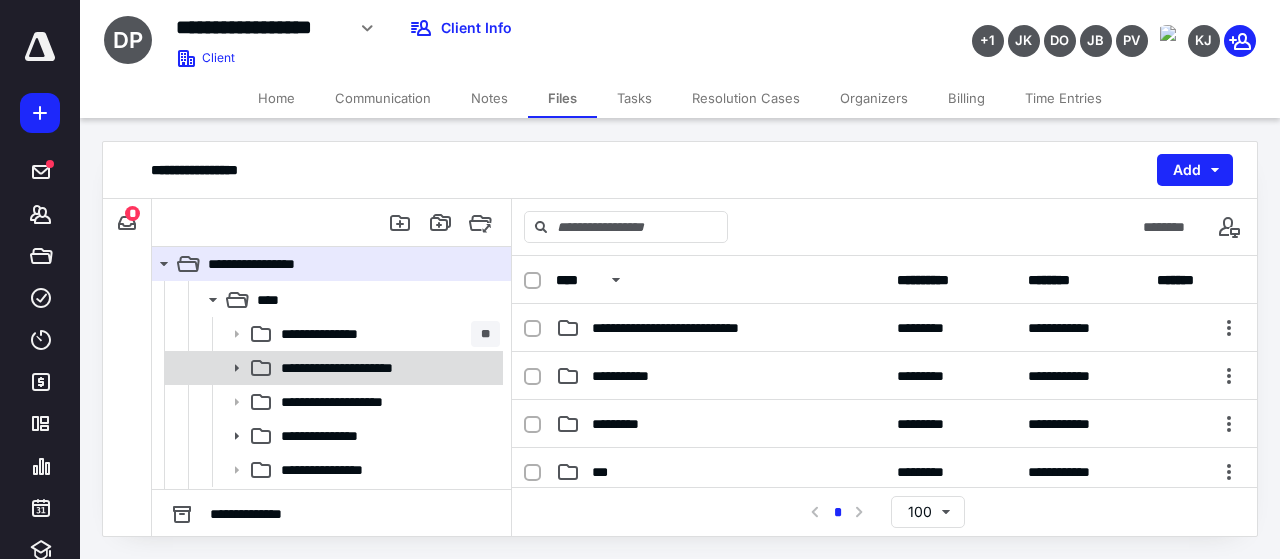 click 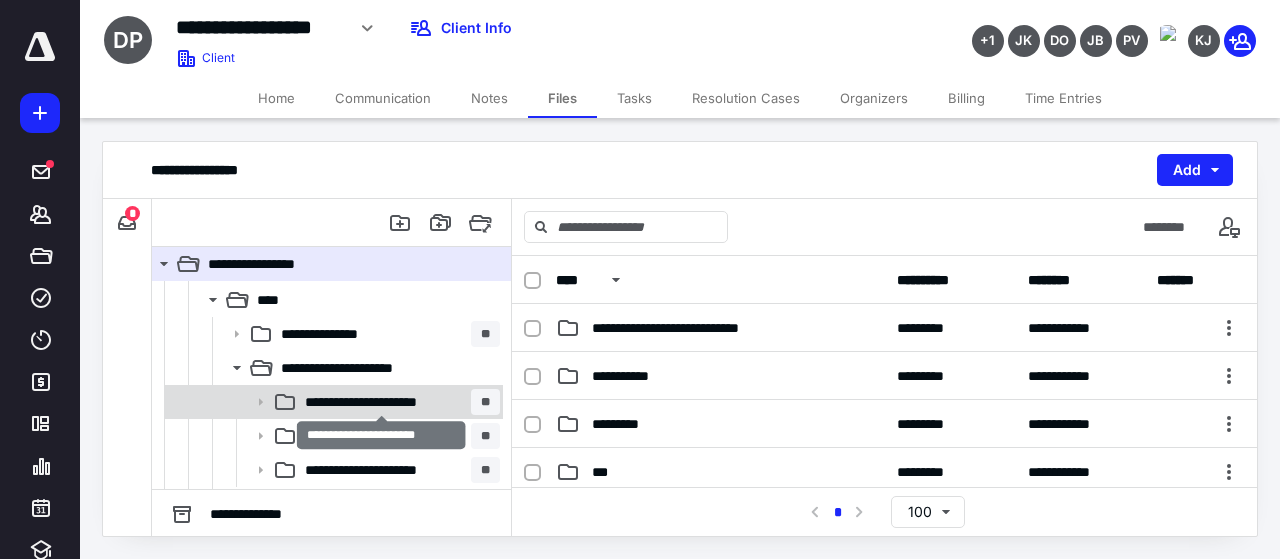 click on "**********" at bounding box center [382, 402] 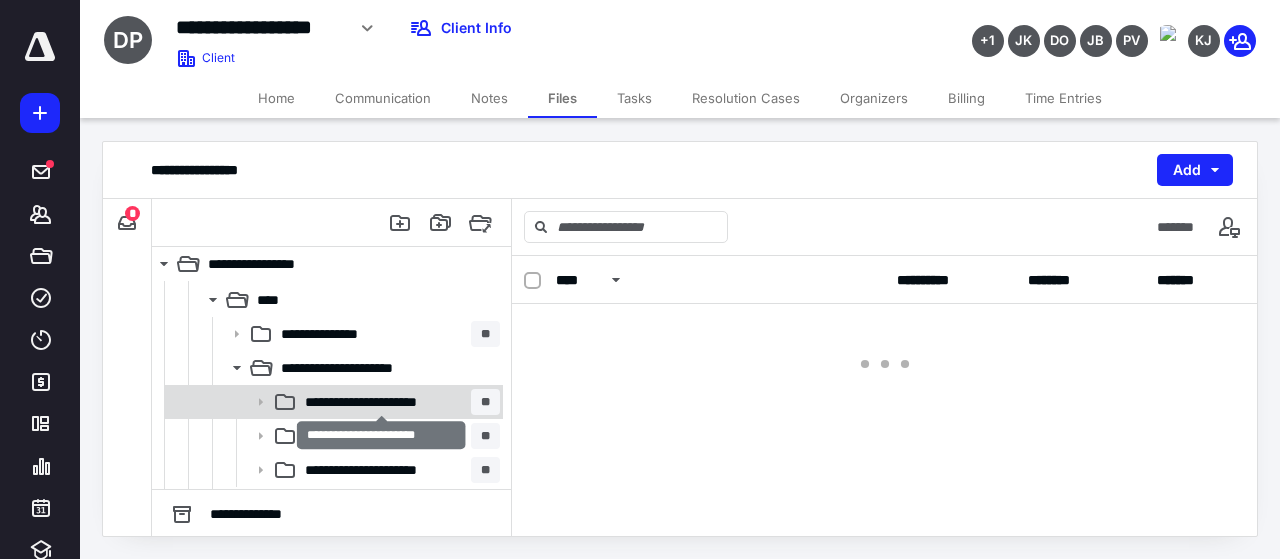 click on "**********" at bounding box center [382, 402] 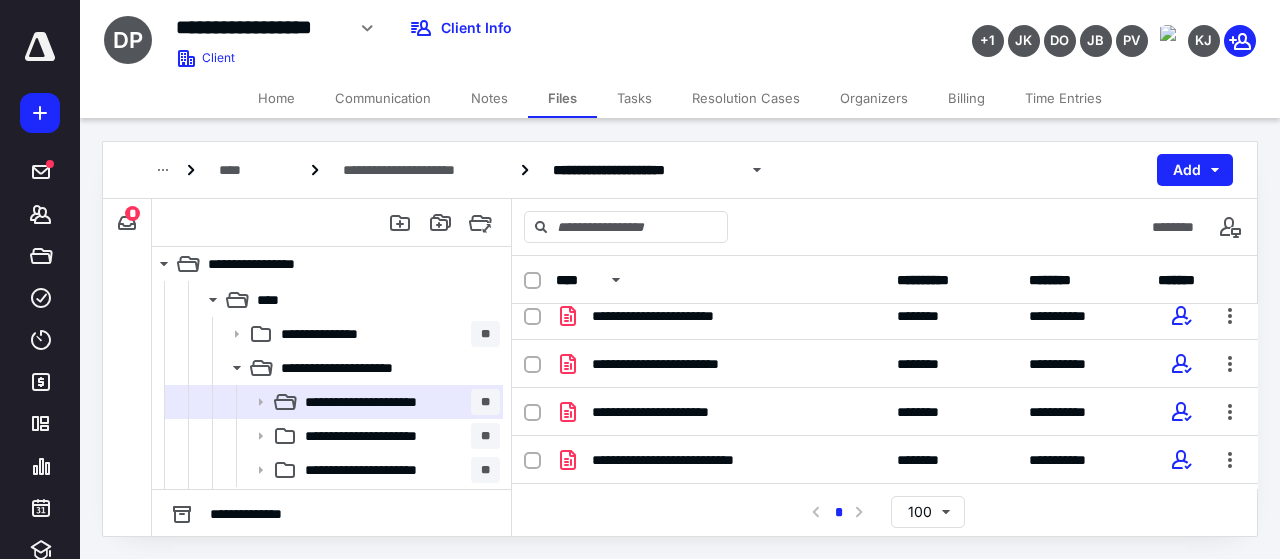 scroll, scrollTop: 387, scrollLeft: 0, axis: vertical 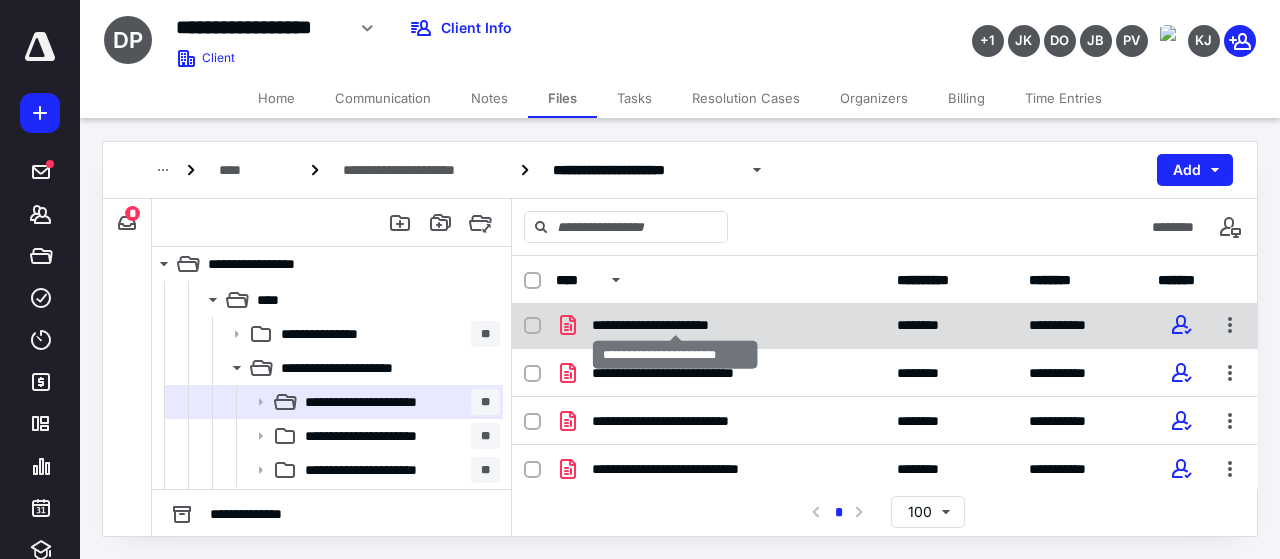 click on "**********" at bounding box center (675, 325) 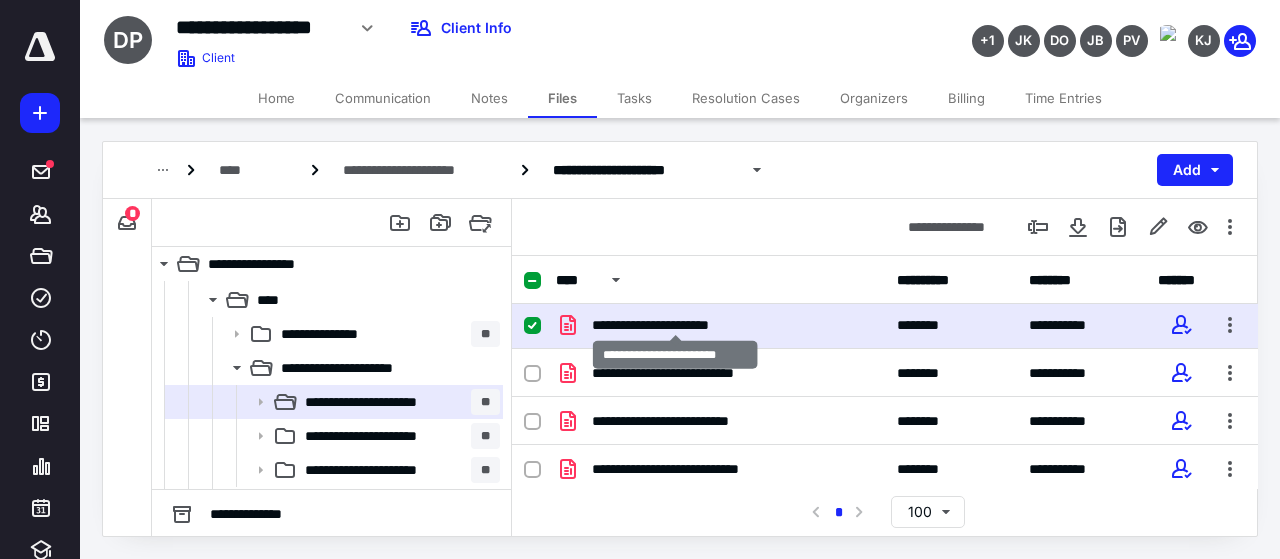 click on "**********" at bounding box center (675, 325) 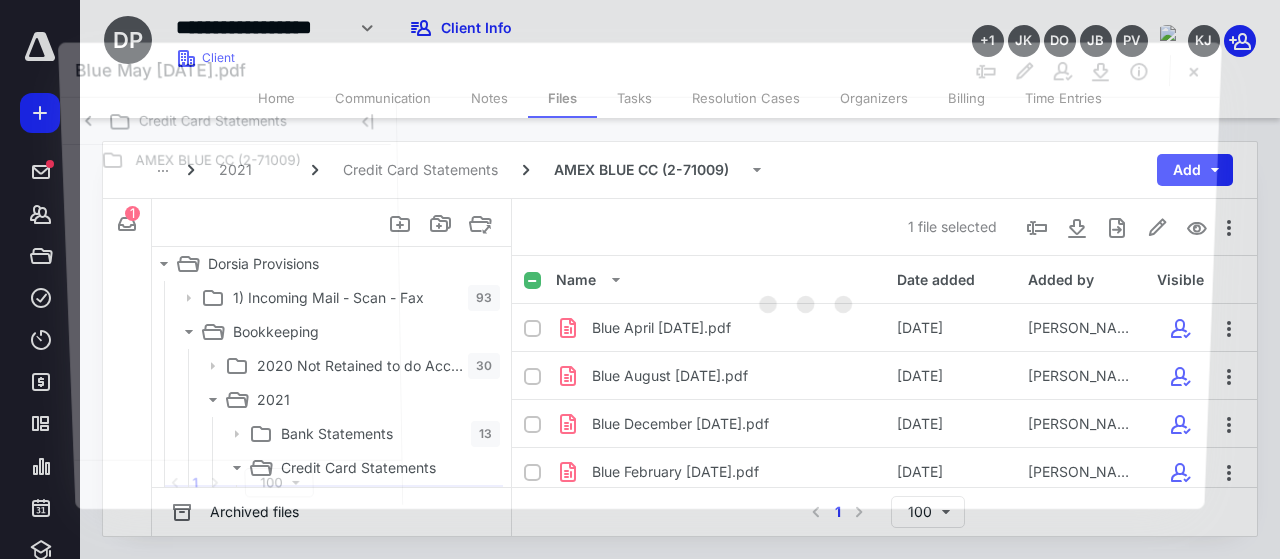 scroll, scrollTop: 100, scrollLeft: 0, axis: vertical 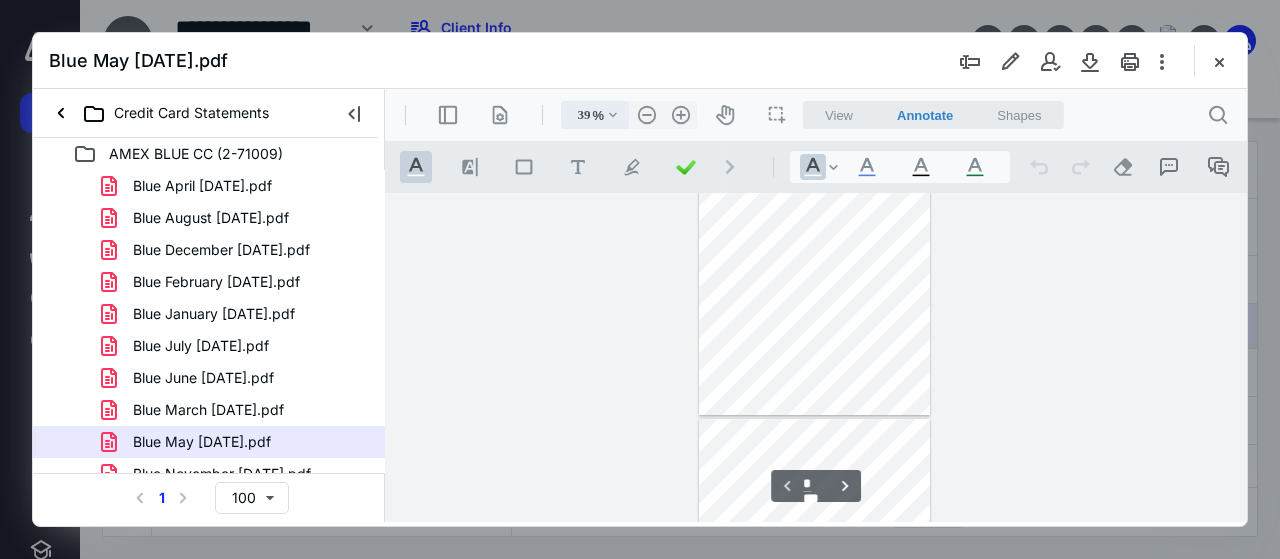 click on ".cls-1{fill:#abb0c4;} icon - chevron - down" at bounding box center (613, 115) 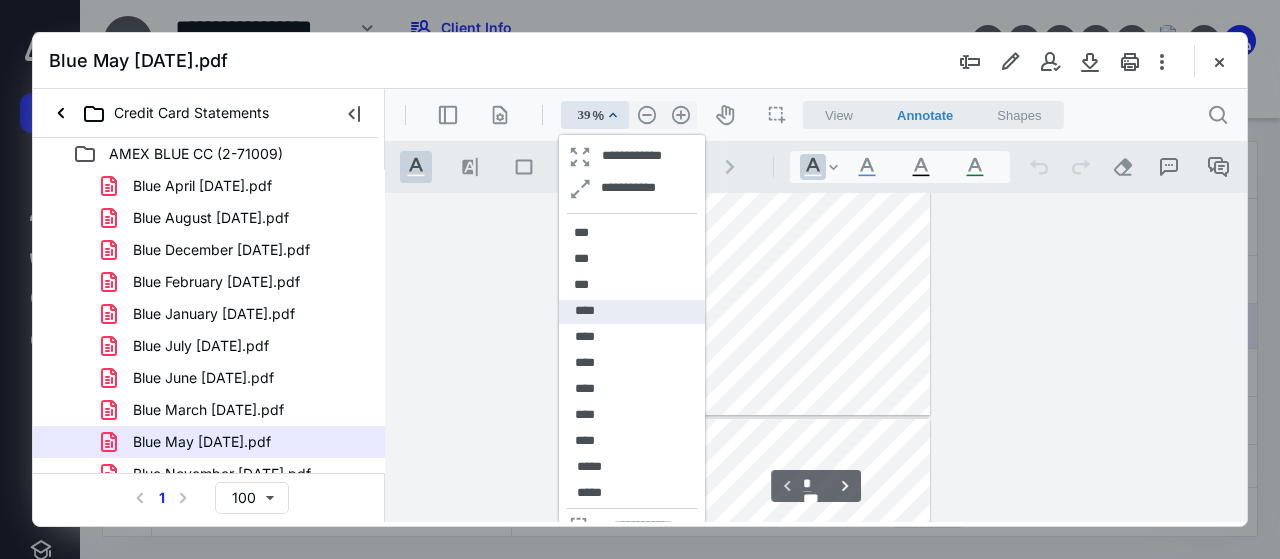 click on "****" at bounding box center (585, 311) 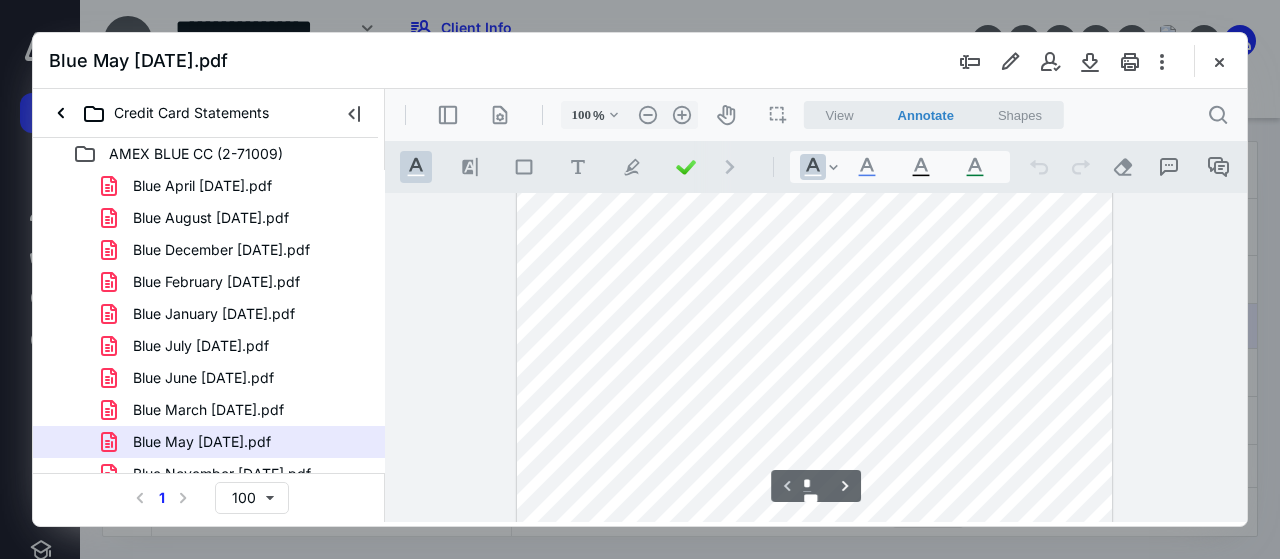 scroll, scrollTop: 0, scrollLeft: 0, axis: both 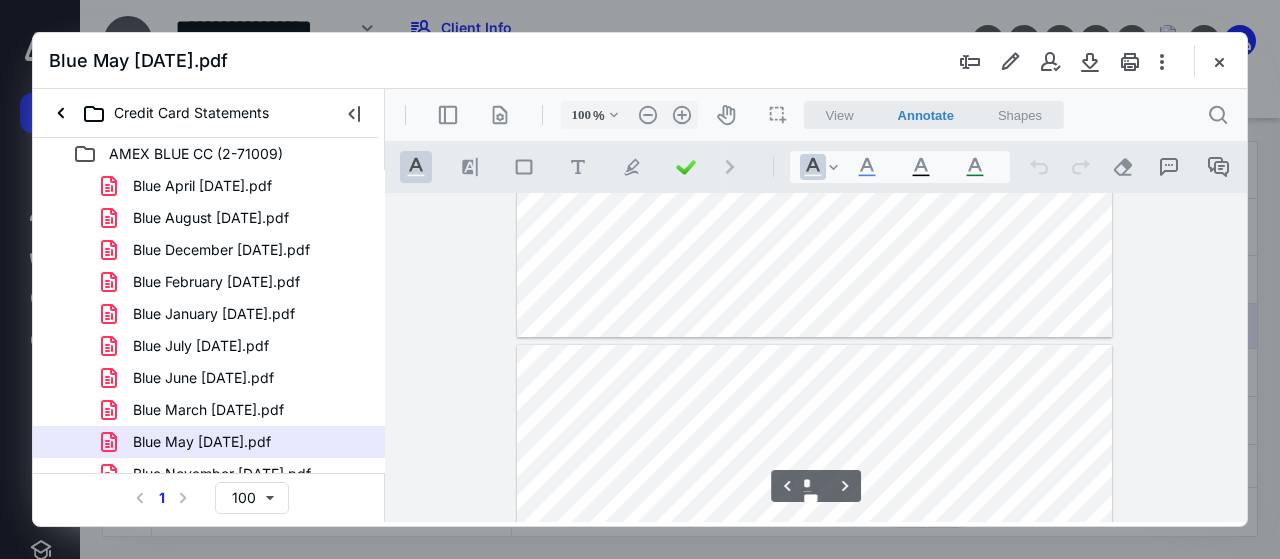 type on "*" 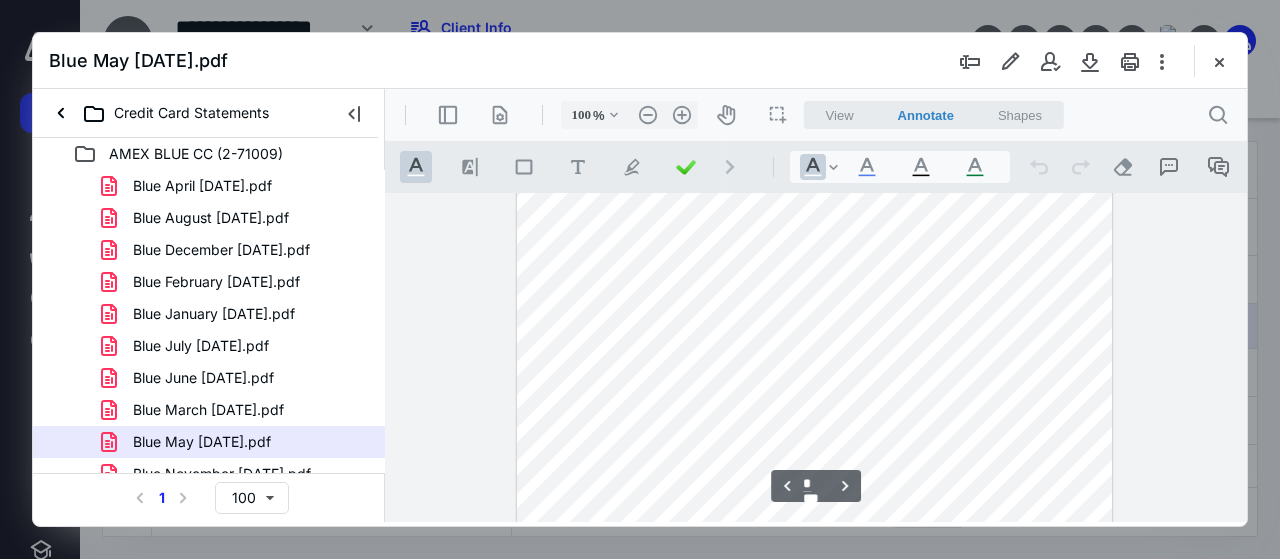 scroll, scrollTop: 2000, scrollLeft: 0, axis: vertical 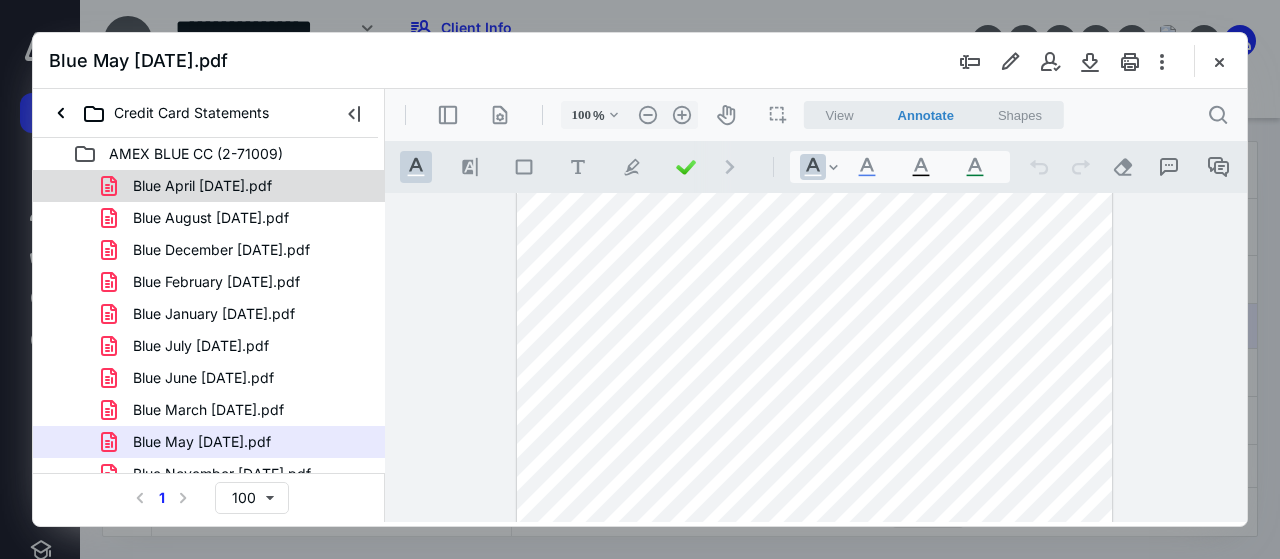 click on "Blue April [DATE].pdf" at bounding box center [202, 186] 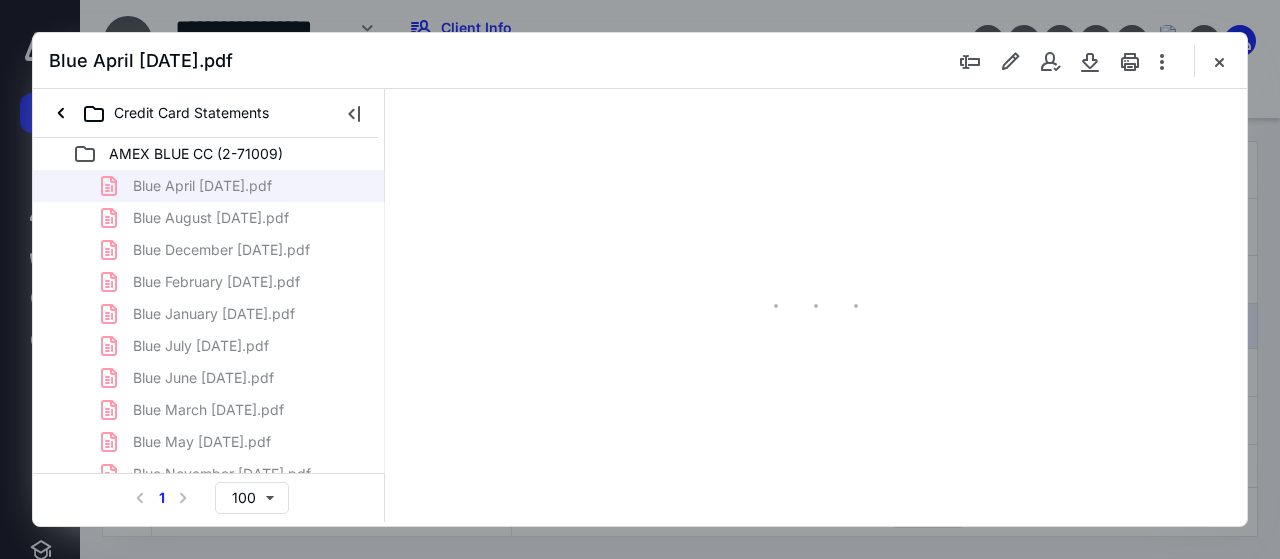 scroll, scrollTop: 106, scrollLeft: 0, axis: vertical 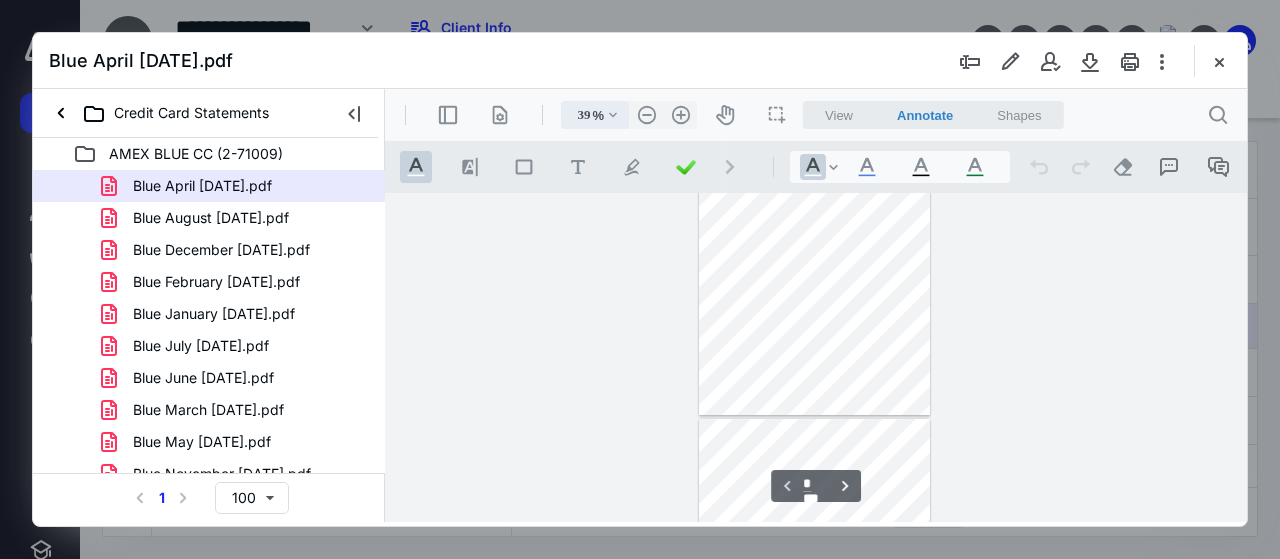 drag, startPoint x: 611, startPoint y: 111, endPoint x: 607, endPoint y: 126, distance: 15.524175 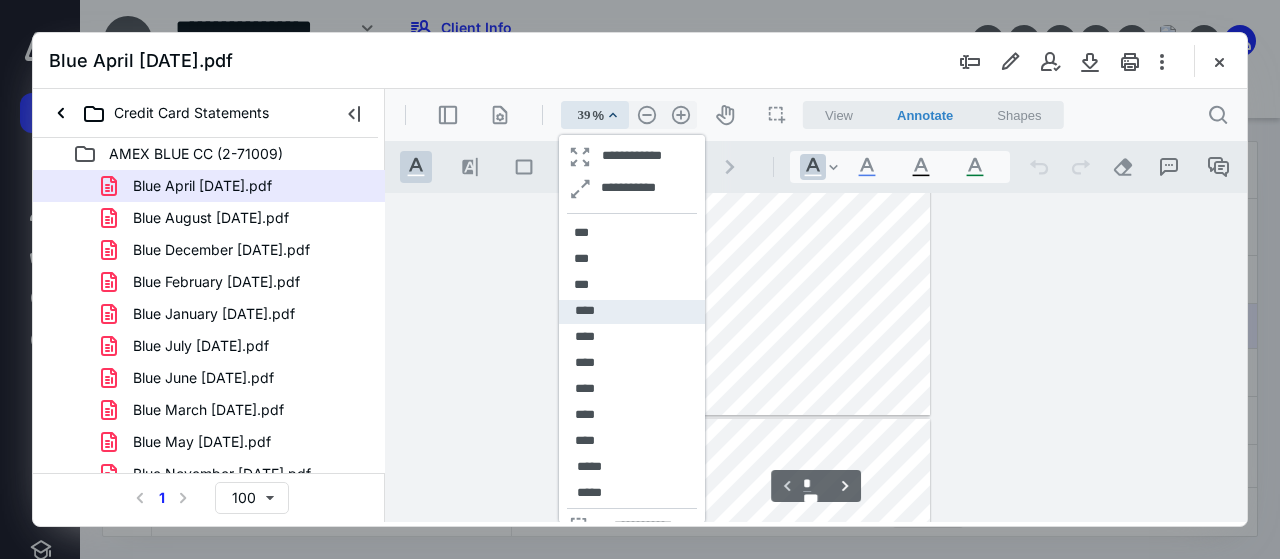 click on "****" at bounding box center (585, 311) 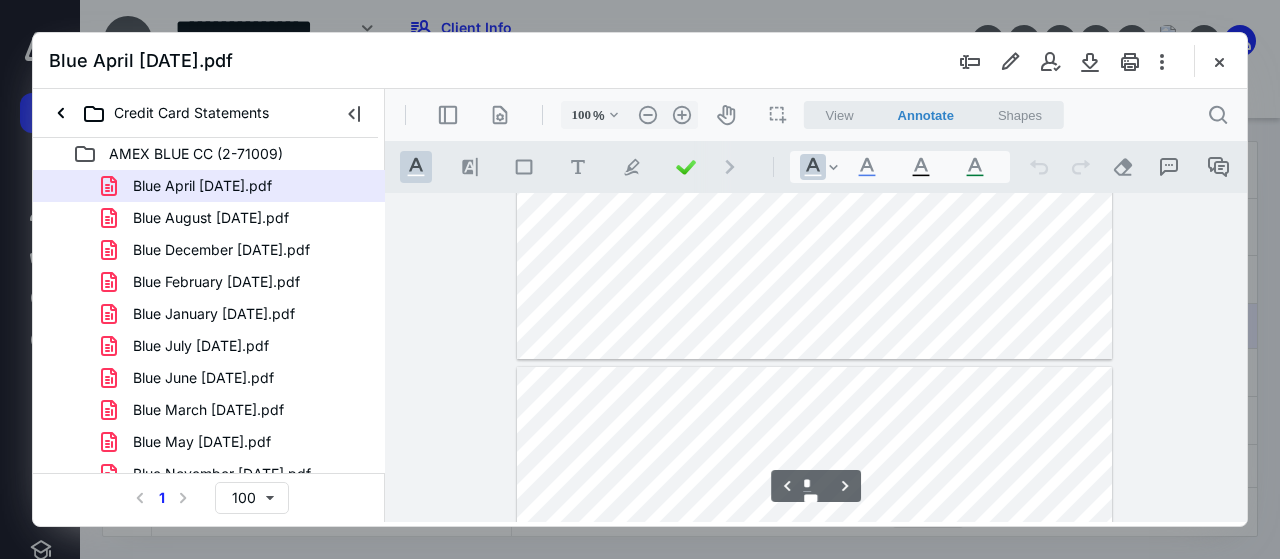 type on "*" 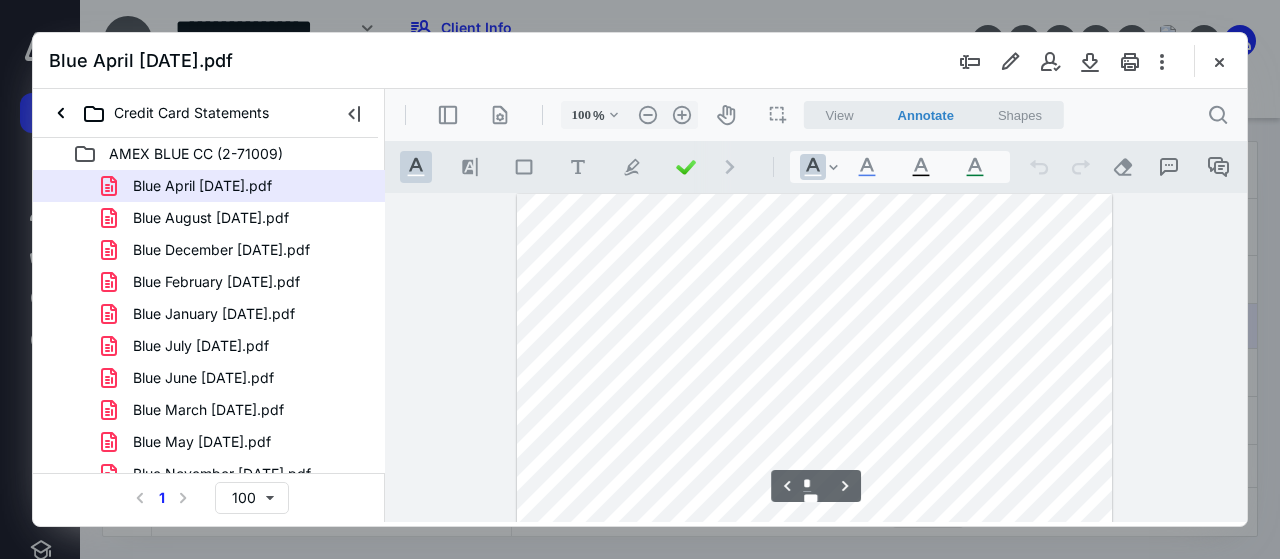 scroll, scrollTop: 1851, scrollLeft: 0, axis: vertical 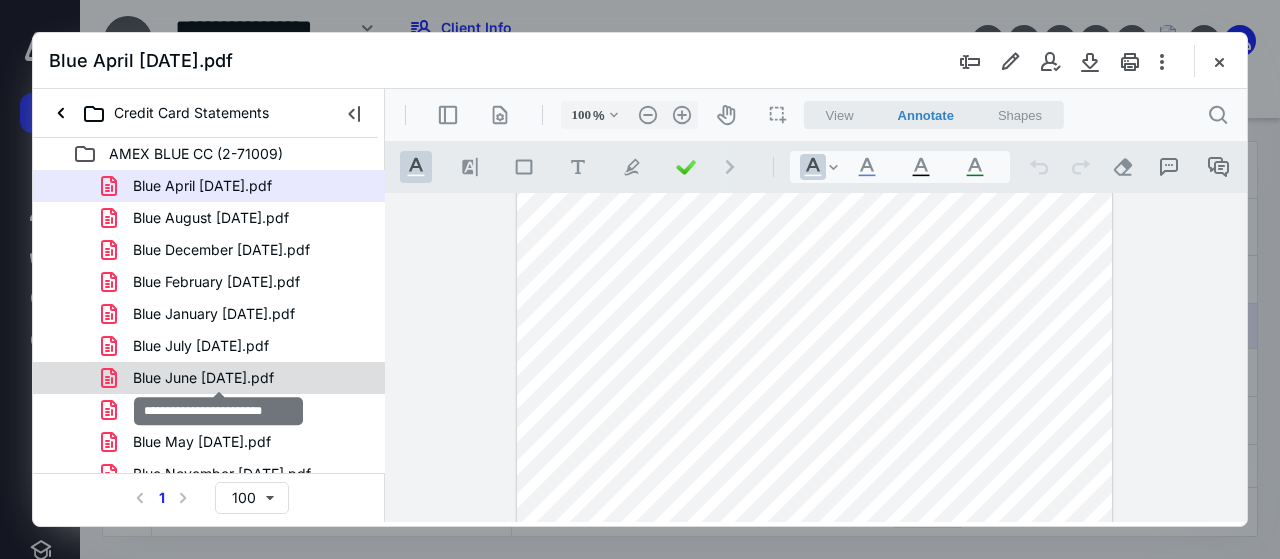 click on "Blue June [DATE].pdf" at bounding box center [203, 378] 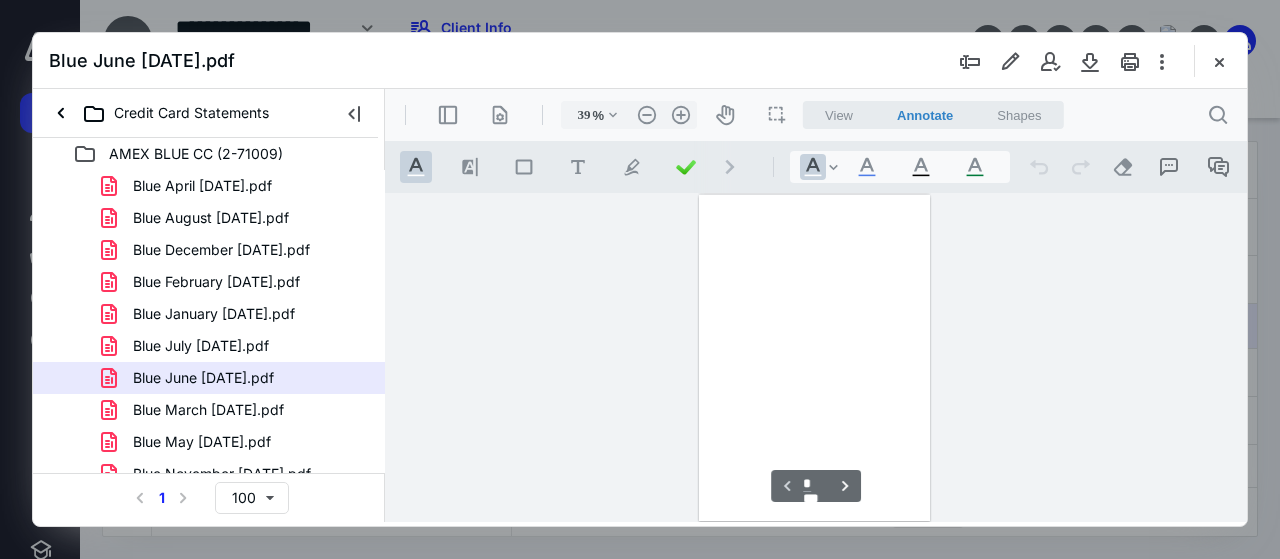 scroll, scrollTop: 106, scrollLeft: 0, axis: vertical 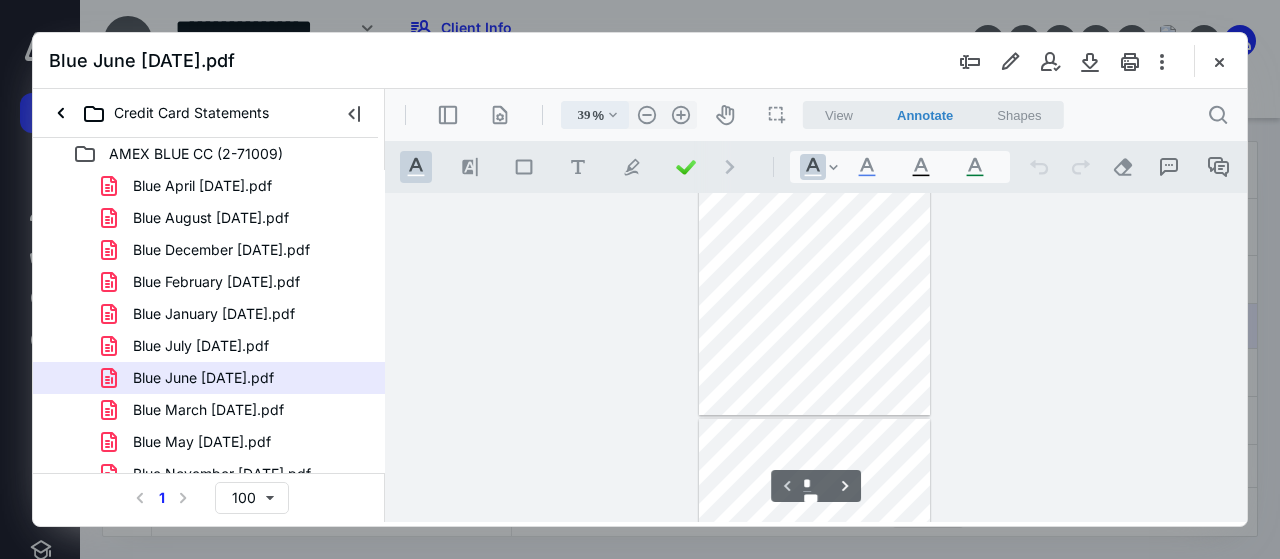 click on ".cls-1{fill:#abb0c4;} icon - chevron - down" at bounding box center (613, 115) 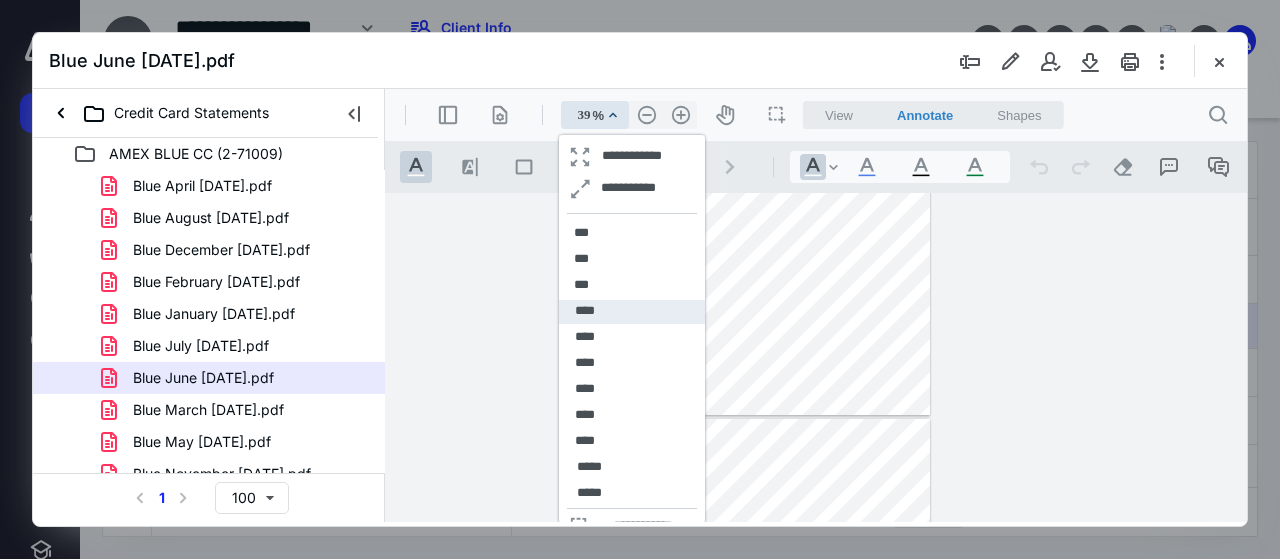 click on "****" at bounding box center (632, 312) 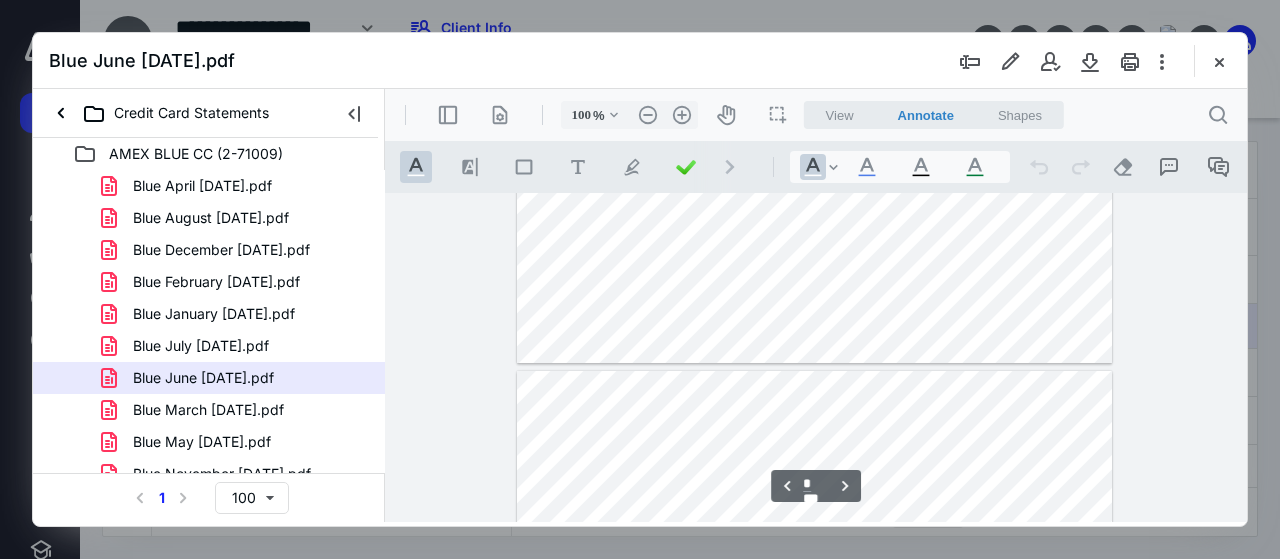 type on "*" 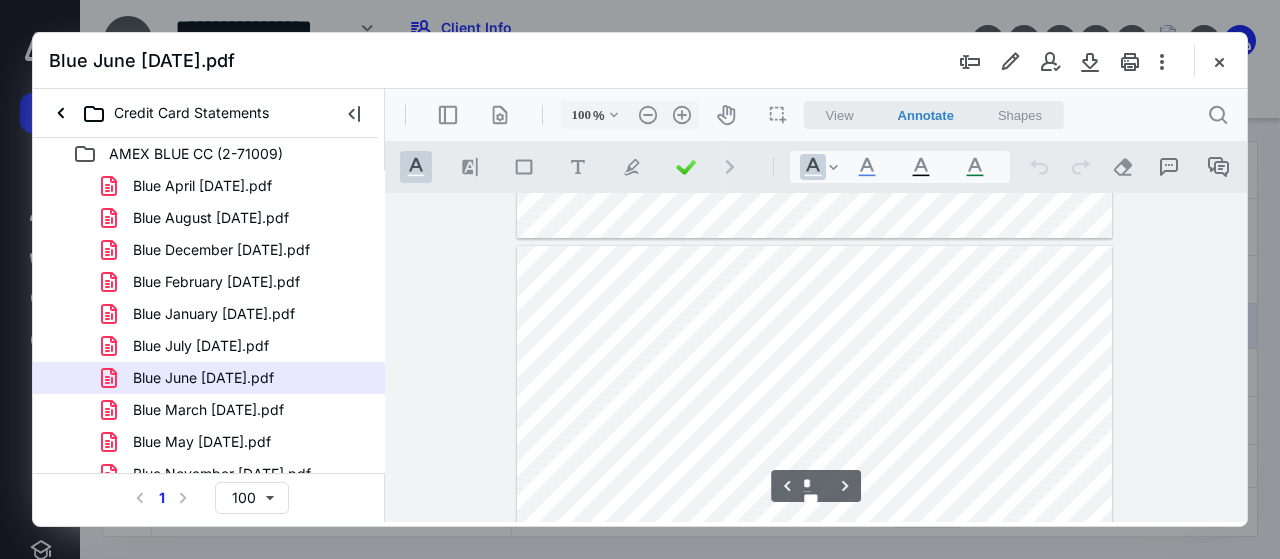 scroll, scrollTop: 1951, scrollLeft: 0, axis: vertical 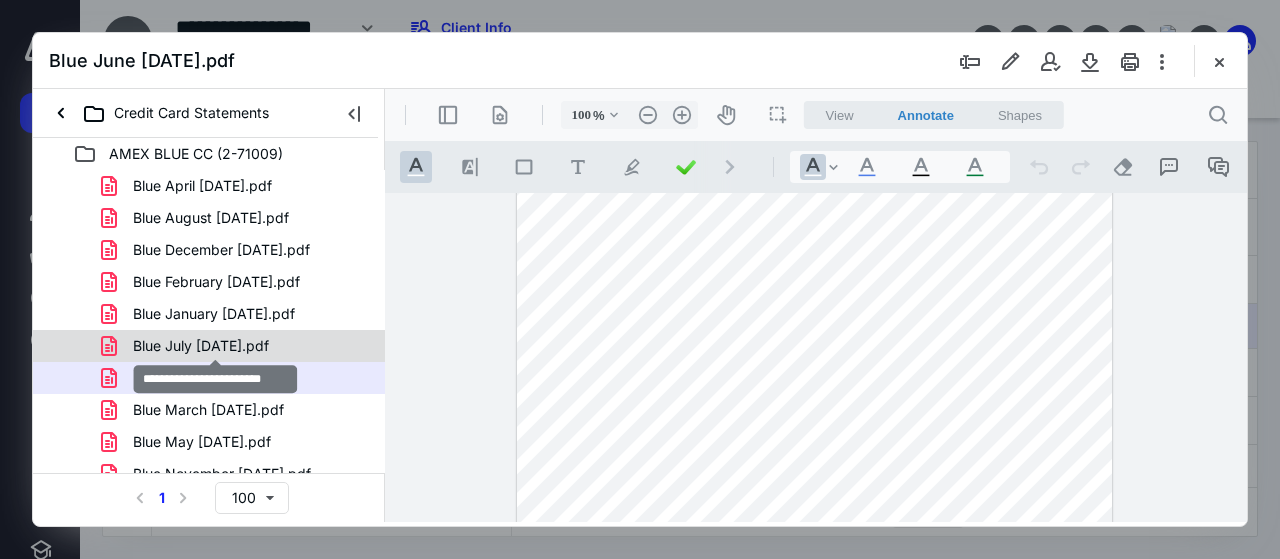 click on "Blue July [DATE].pdf" at bounding box center (201, 346) 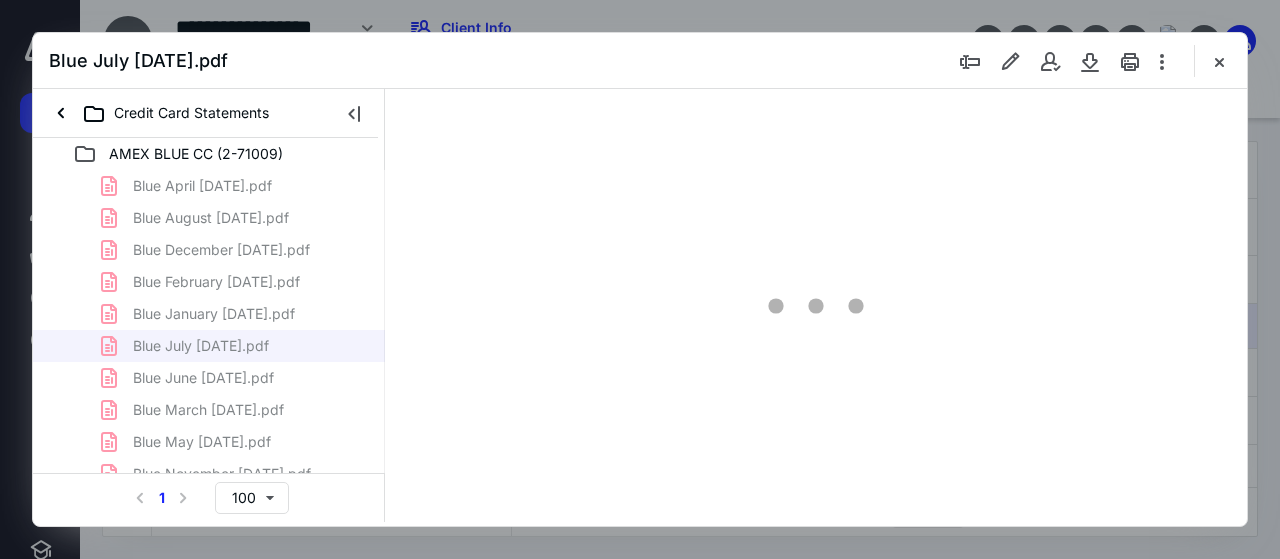 scroll, scrollTop: 106, scrollLeft: 0, axis: vertical 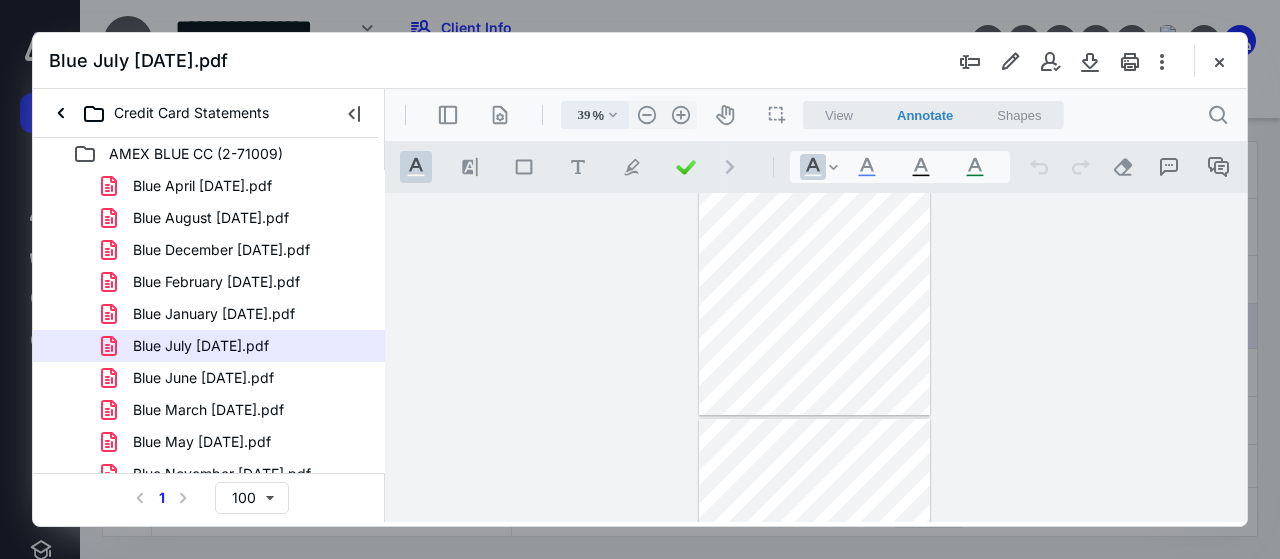 click on ".cls-1{fill:#abb0c4;} icon - chevron - down" at bounding box center (613, 115) 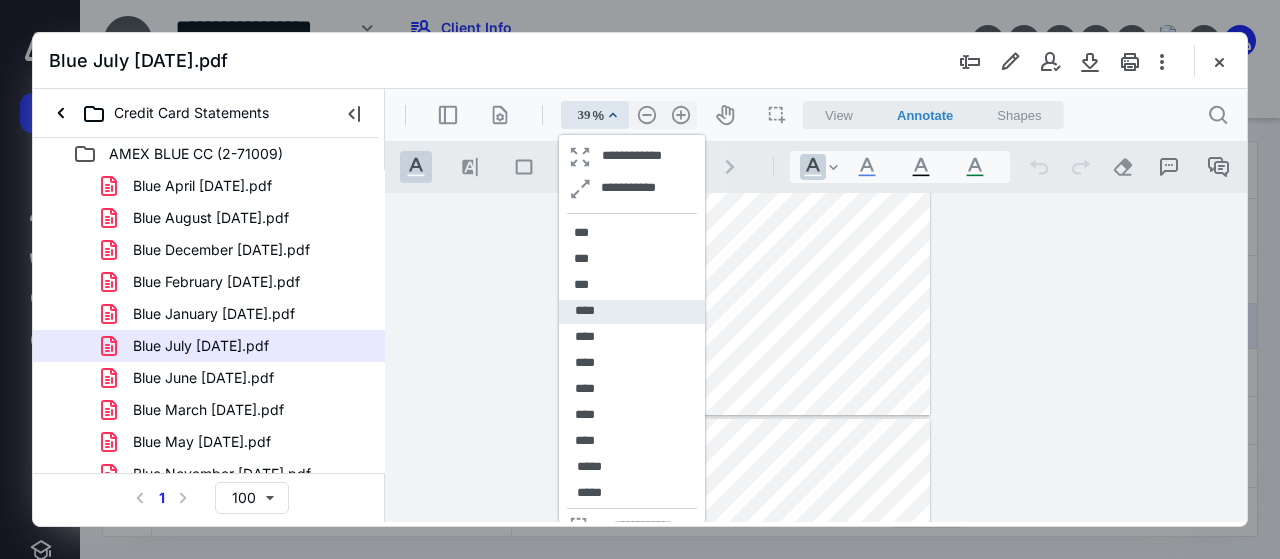 click on "****" at bounding box center [632, 312] 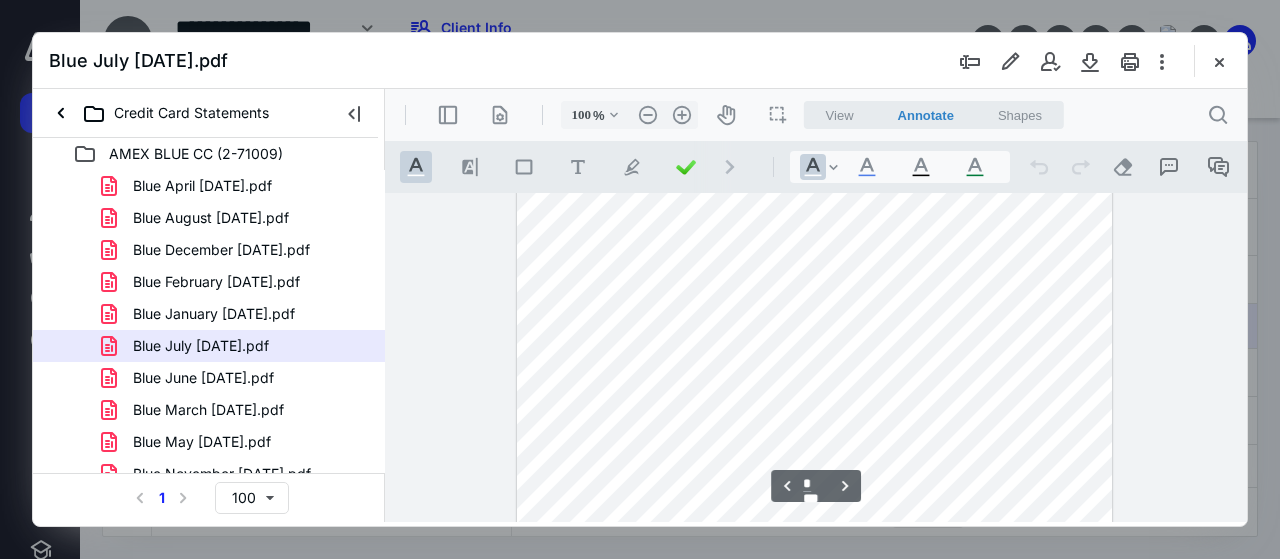 type on "*" 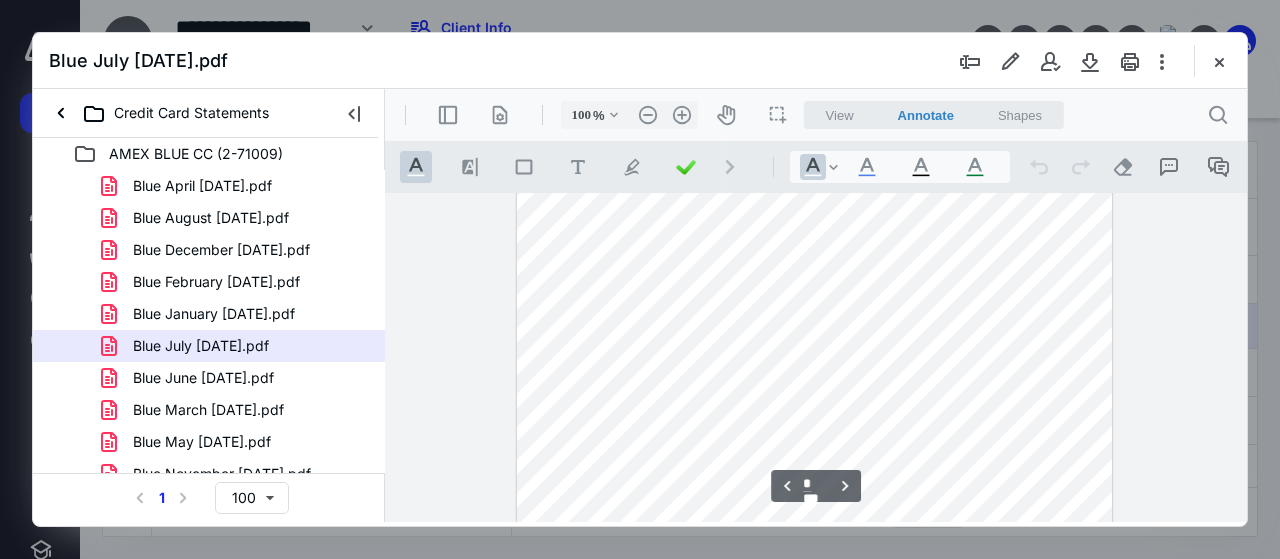 scroll, scrollTop: 1851, scrollLeft: 0, axis: vertical 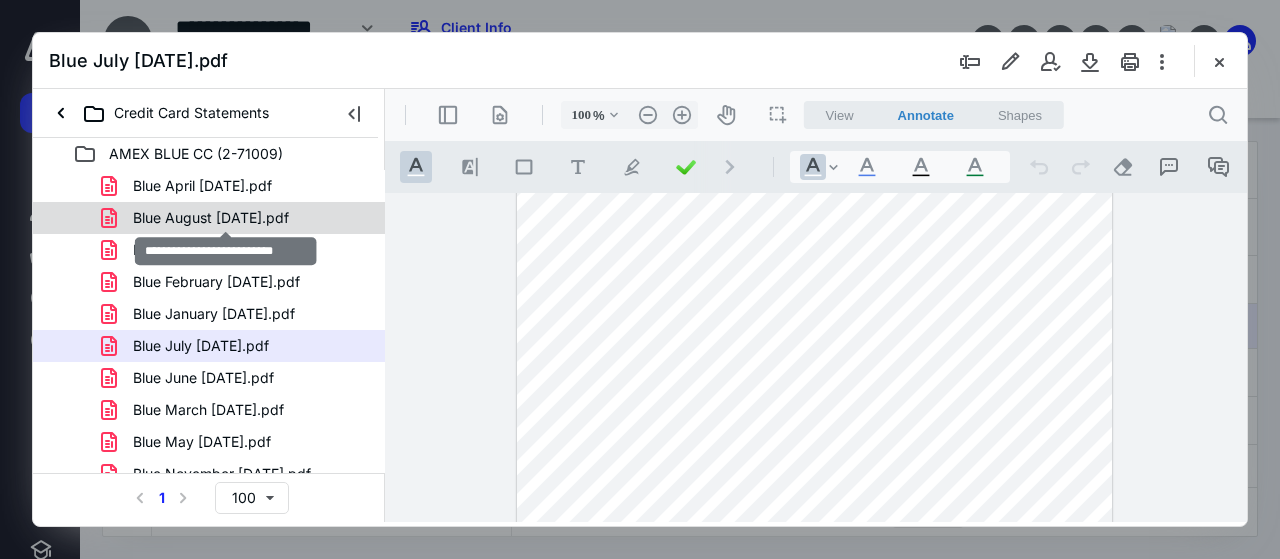 click on "Blue August [DATE].pdf" at bounding box center (211, 218) 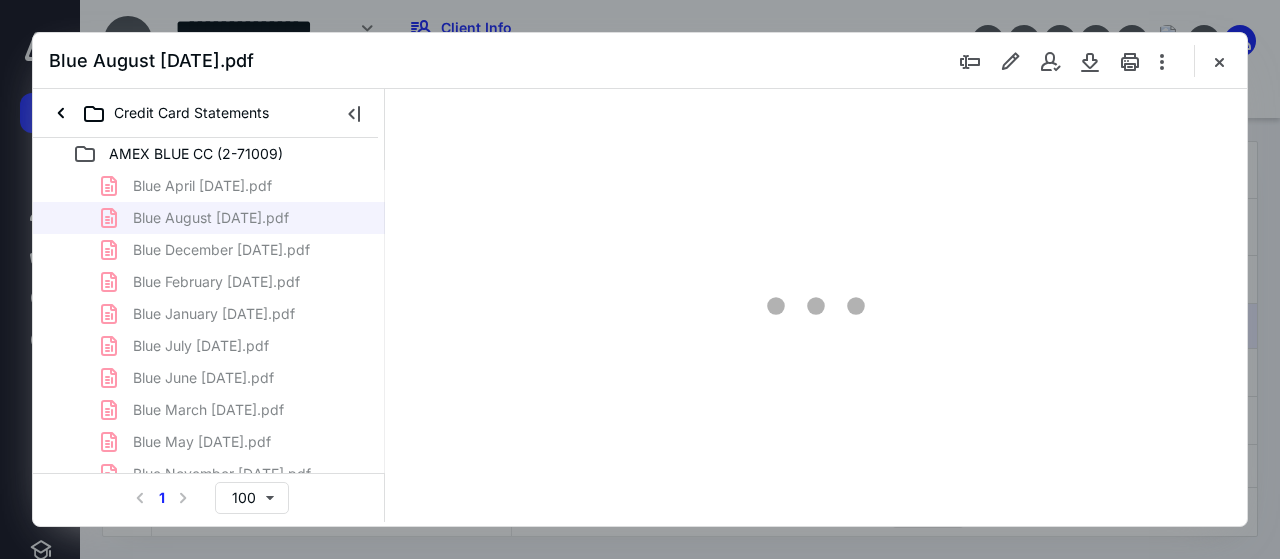 scroll, scrollTop: 106, scrollLeft: 0, axis: vertical 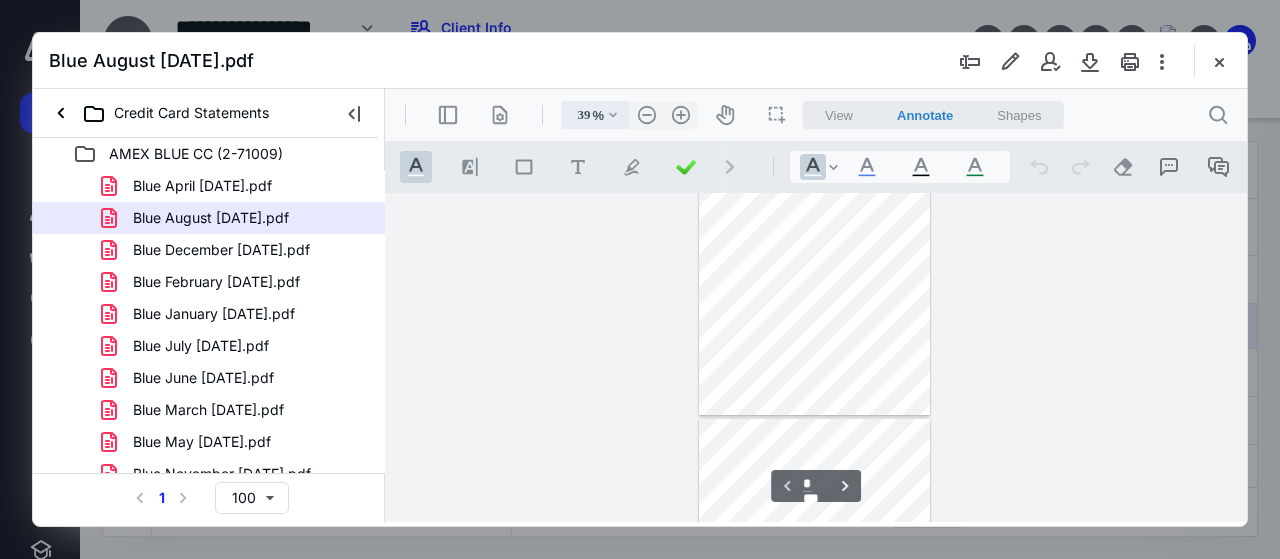 click on ".cls-1{fill:#abb0c4;} icon - chevron - down" at bounding box center [613, 115] 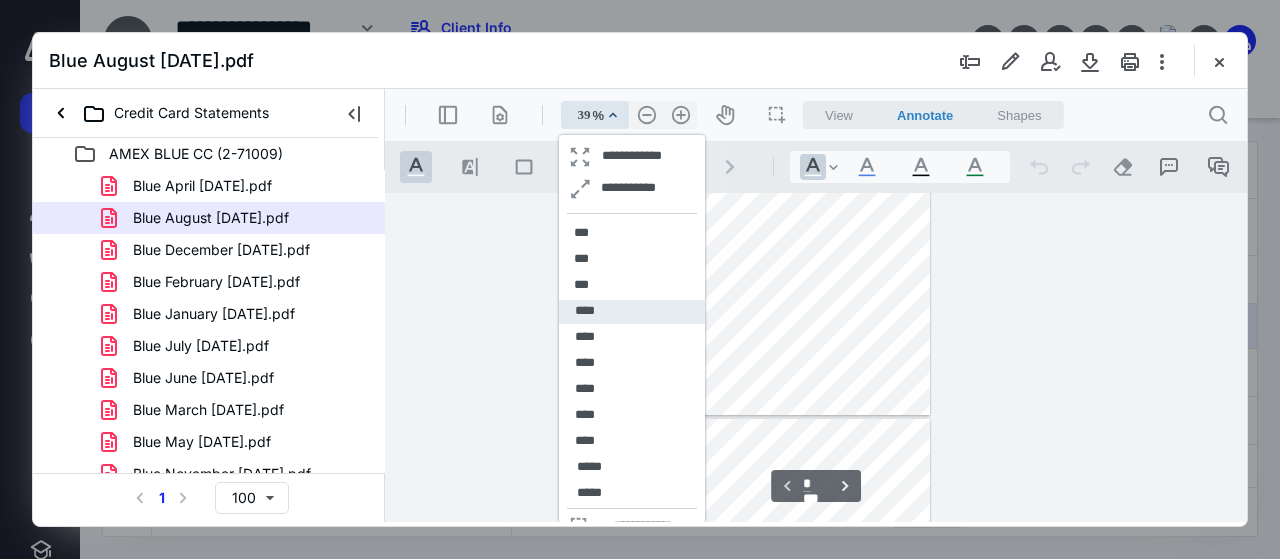click on "****" at bounding box center [632, 312] 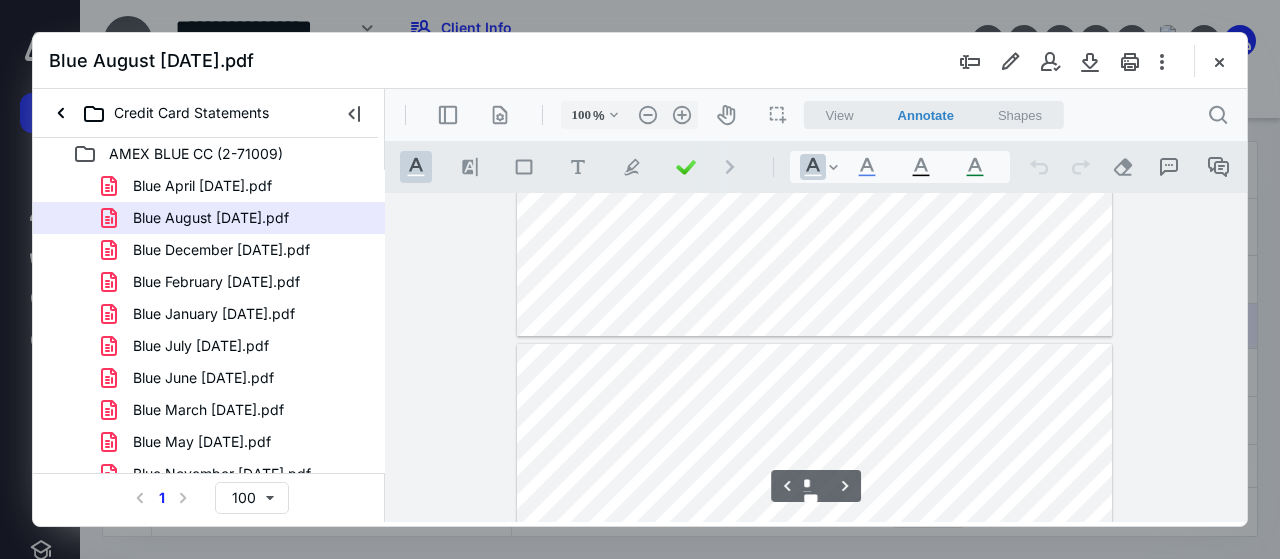 type on "*" 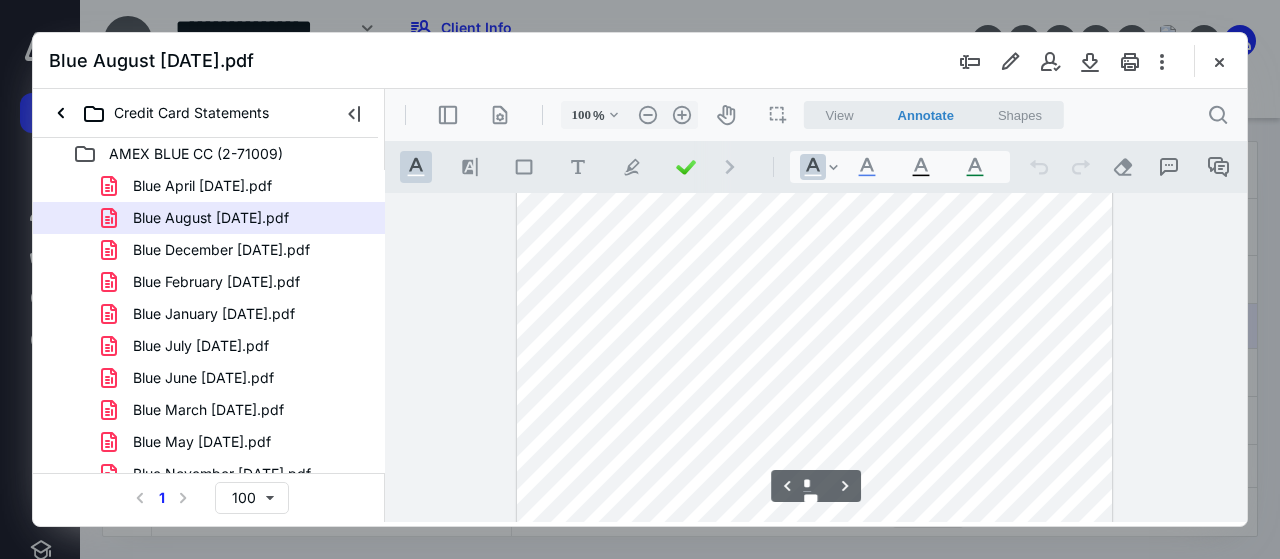 scroll, scrollTop: 2051, scrollLeft: 0, axis: vertical 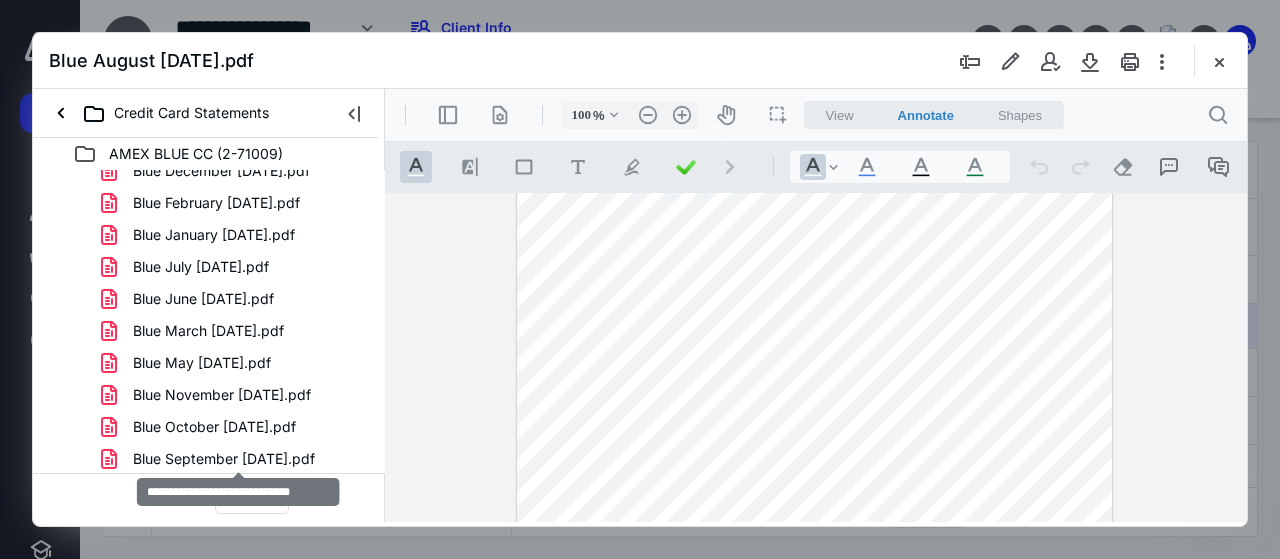 drag, startPoint x: 295, startPoint y: 454, endPoint x: 402, endPoint y: 447, distance: 107.22873 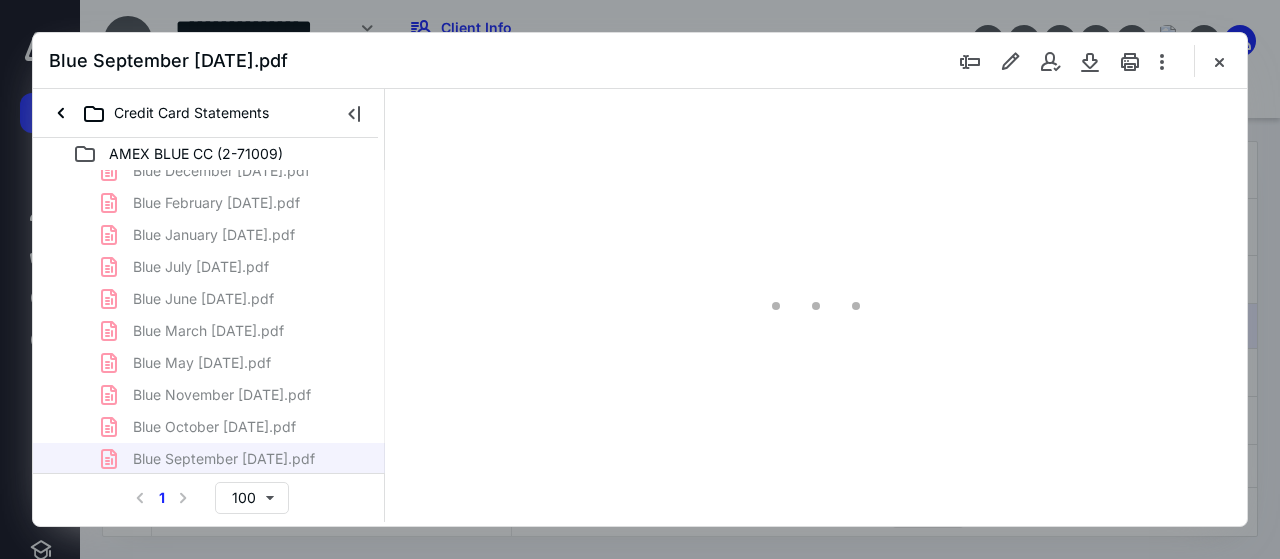 scroll, scrollTop: 106, scrollLeft: 0, axis: vertical 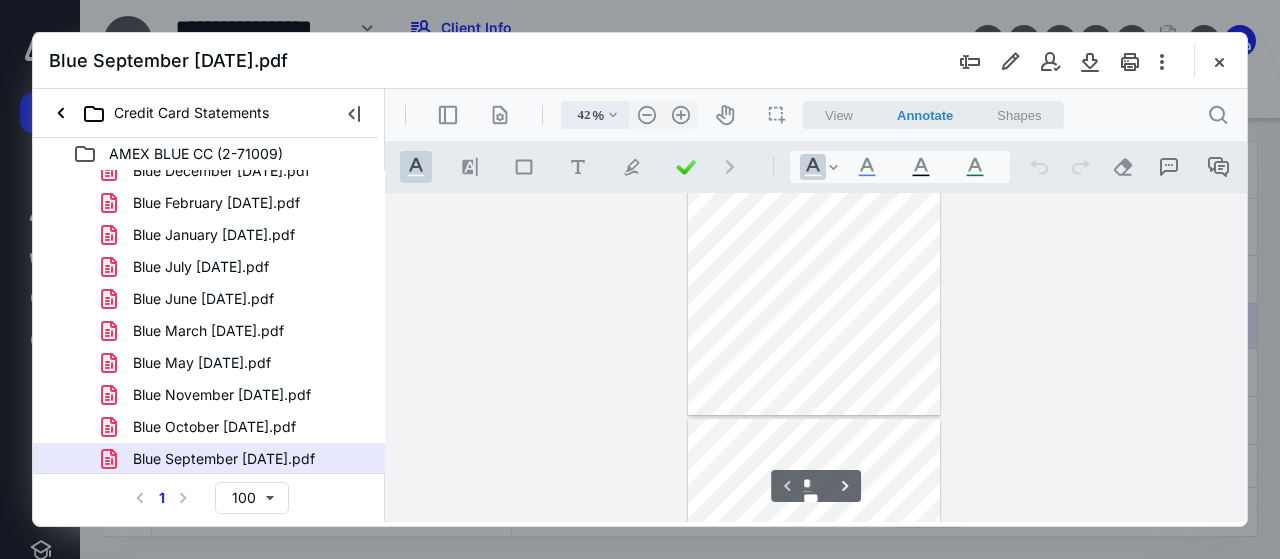 click on ".cls-1{fill:#abb0c4;} icon - chevron - down" at bounding box center [613, 115] 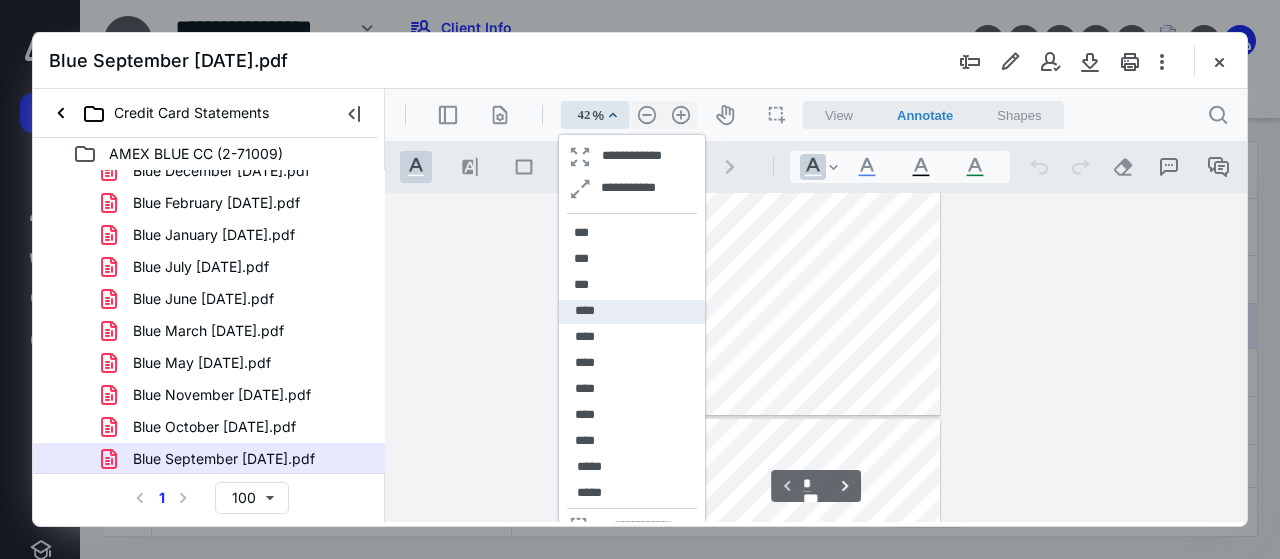 click on "****" at bounding box center (585, 311) 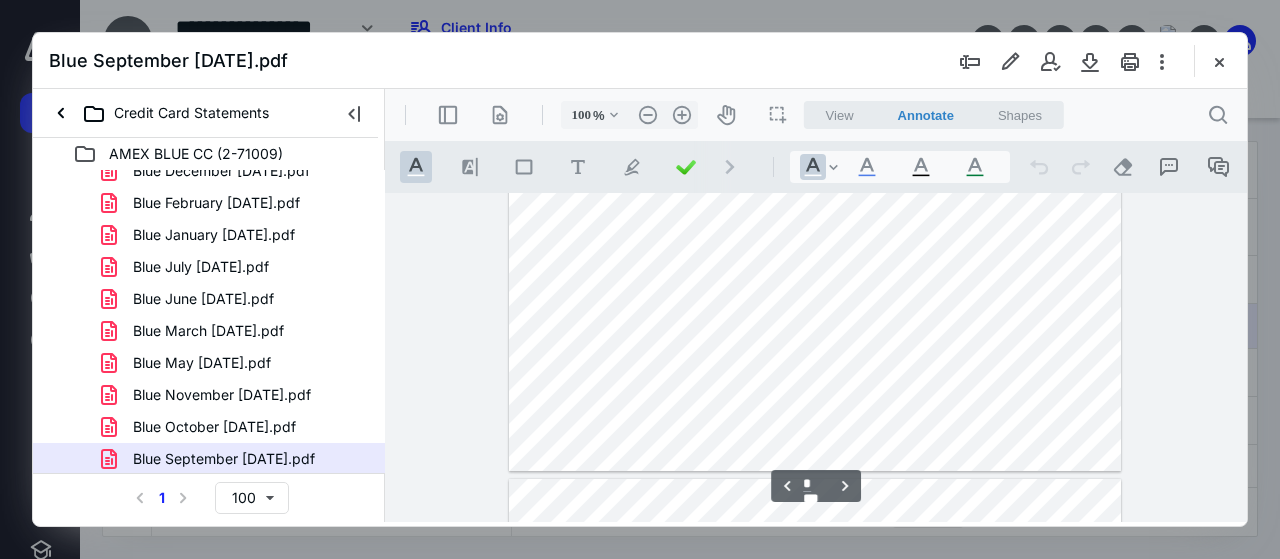 type on "*" 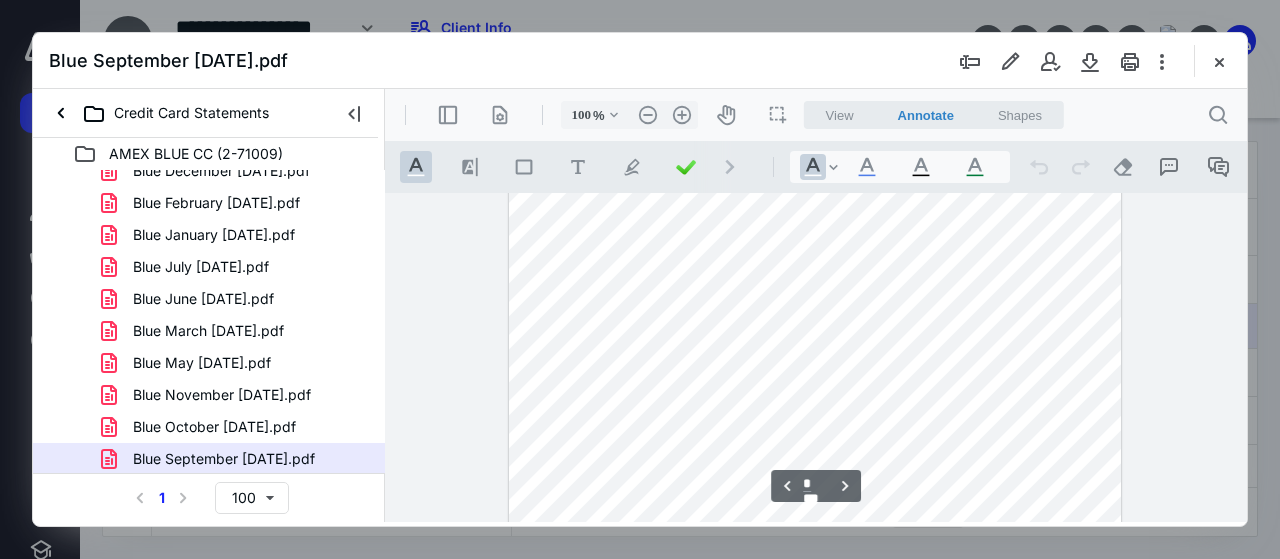 scroll, scrollTop: 1818, scrollLeft: 0, axis: vertical 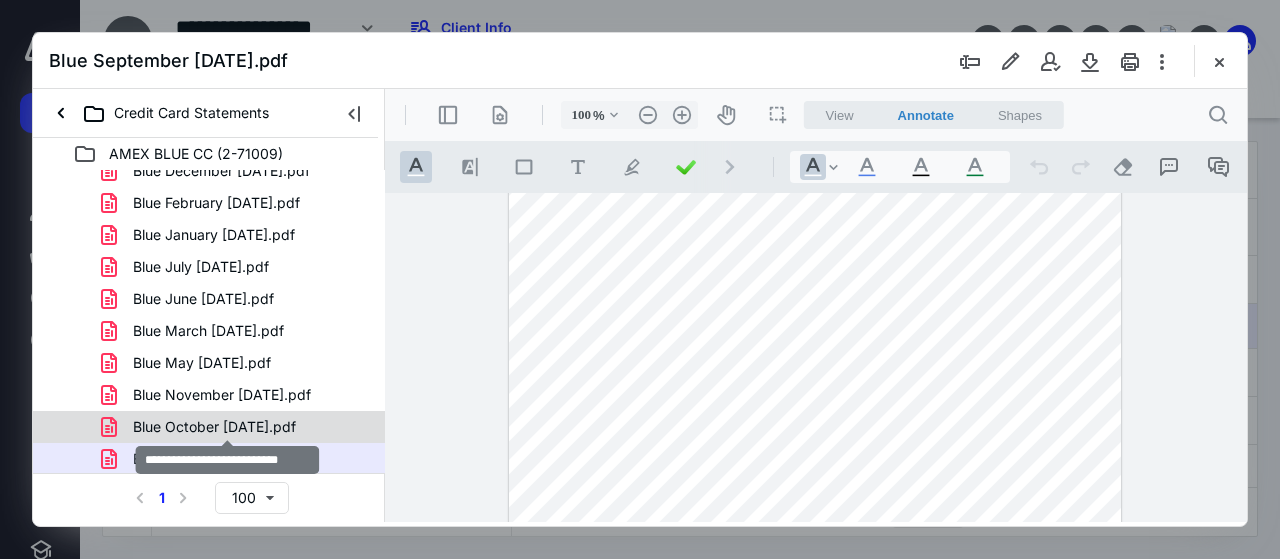 click on "Blue October [DATE].pdf" at bounding box center (214, 427) 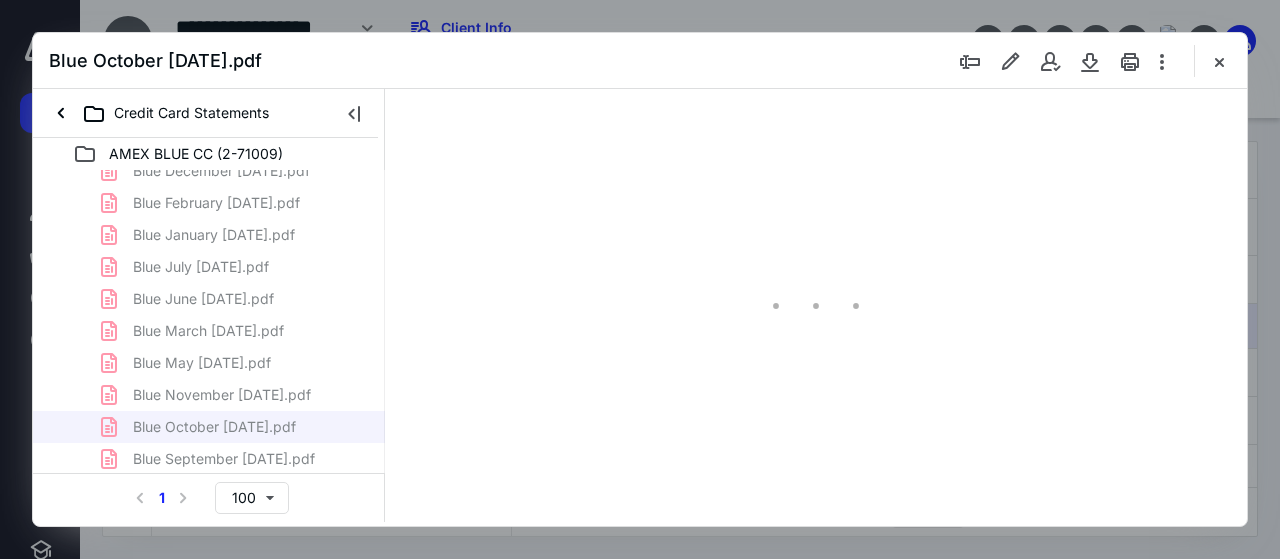 scroll, scrollTop: 106, scrollLeft: 0, axis: vertical 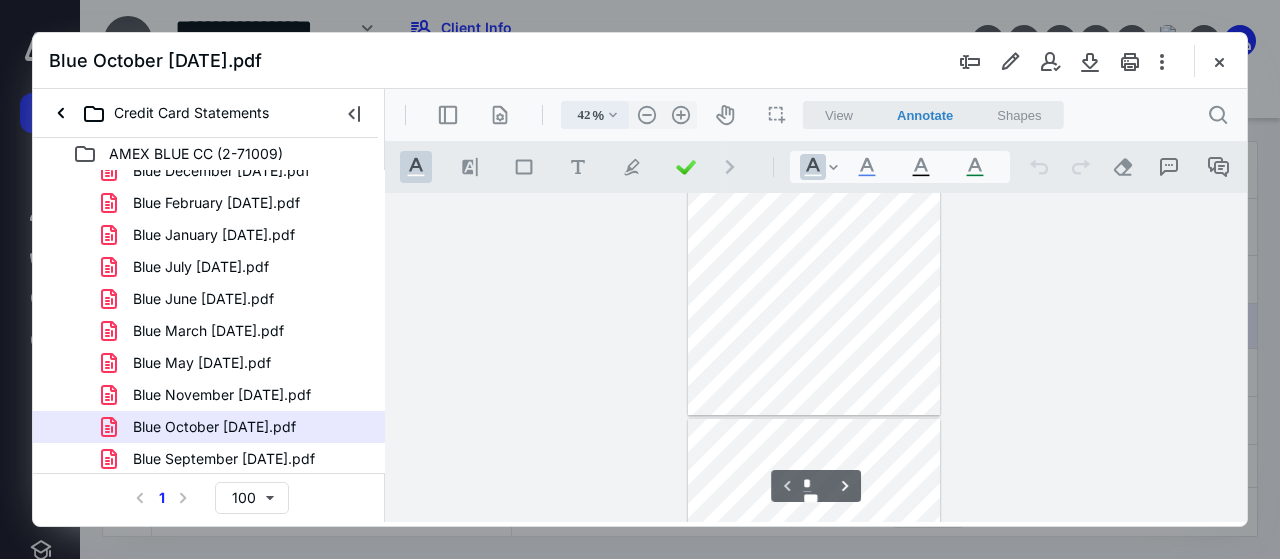 click on ".cls-1{fill:#abb0c4;} icon - chevron - down" at bounding box center (613, 115) 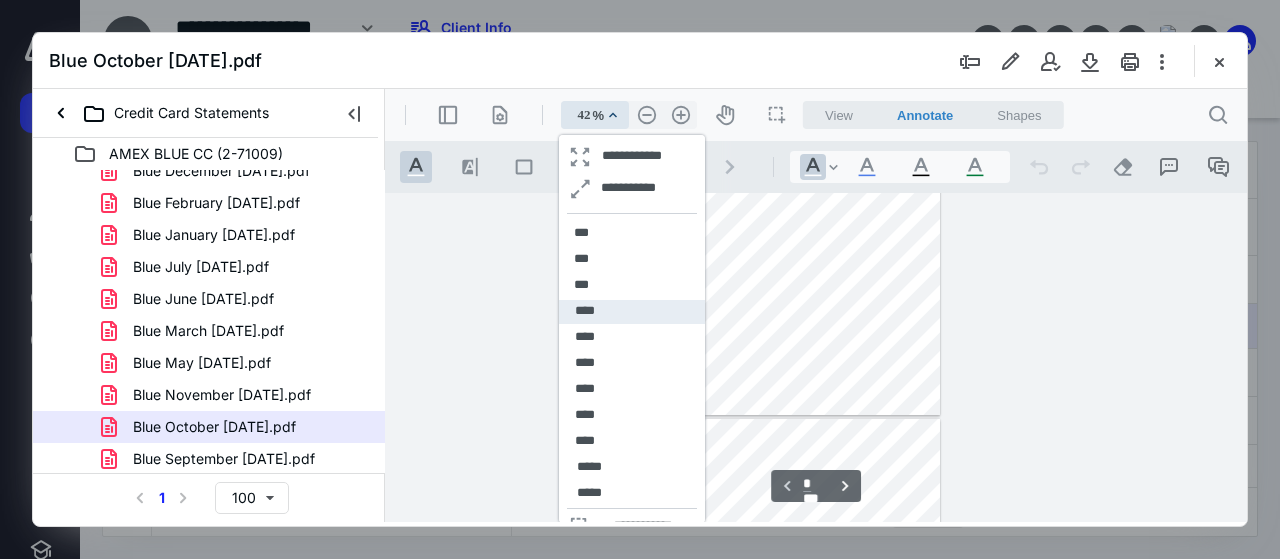 click on "****" at bounding box center [585, 311] 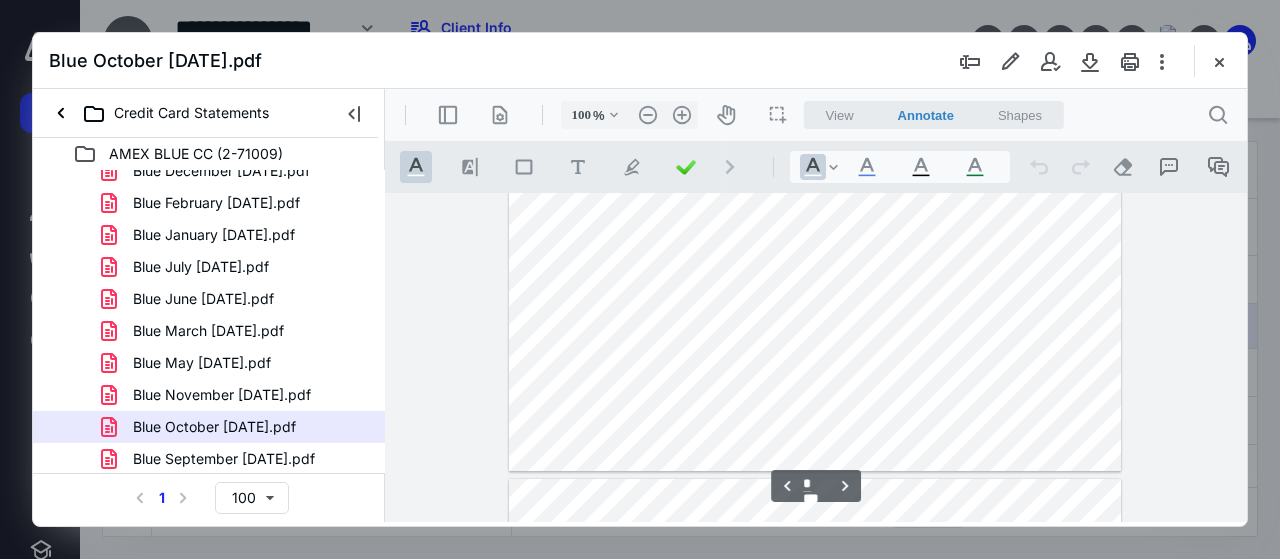 type on "*" 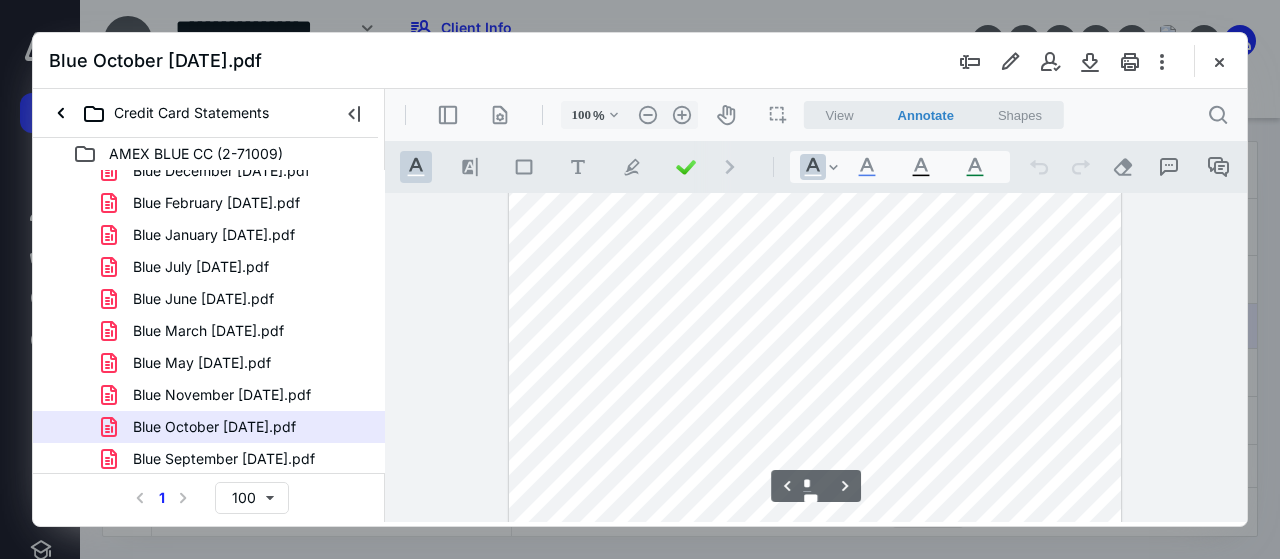 scroll, scrollTop: 1818, scrollLeft: 0, axis: vertical 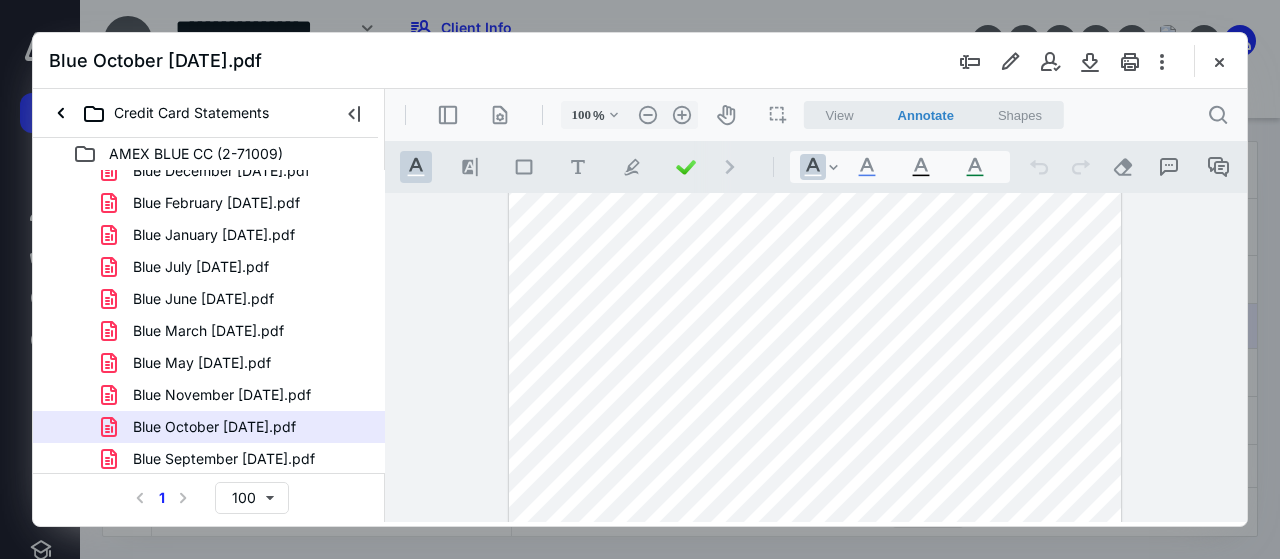 click on "Blue November [DATE].pdf" at bounding box center (222, 395) 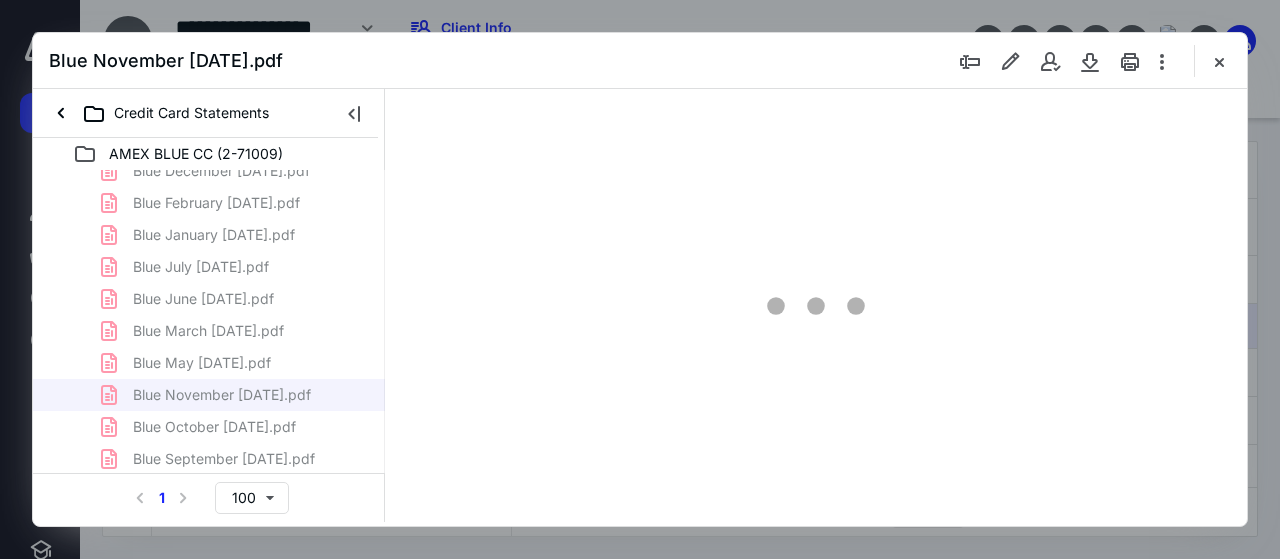 scroll, scrollTop: 106, scrollLeft: 0, axis: vertical 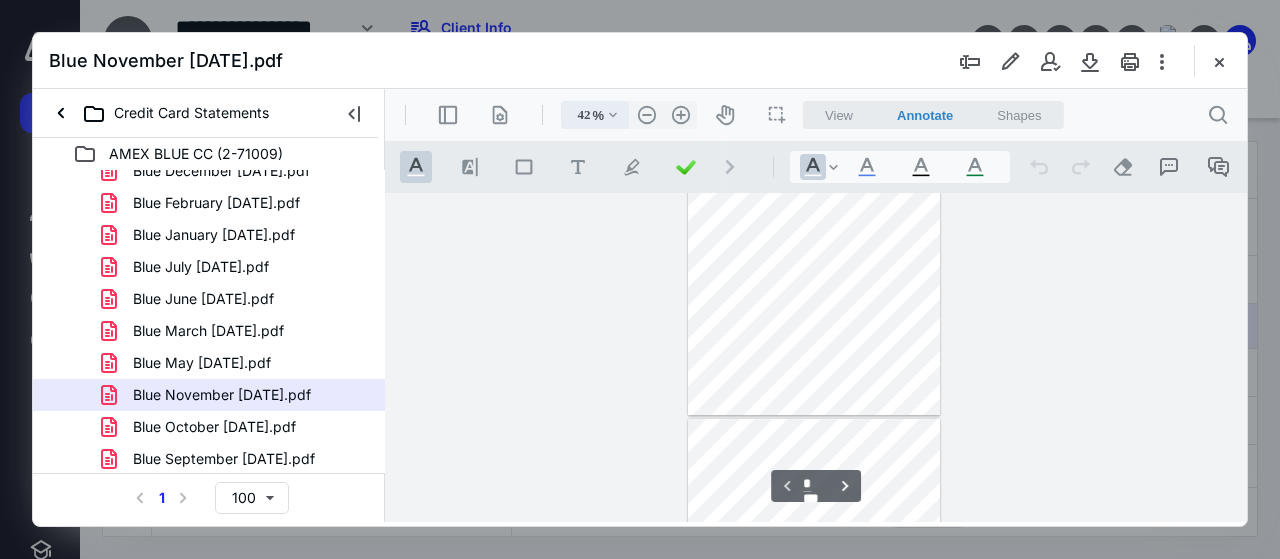 click on ".cls-1{fill:#abb0c4;} icon - chevron - down" at bounding box center (613, 115) 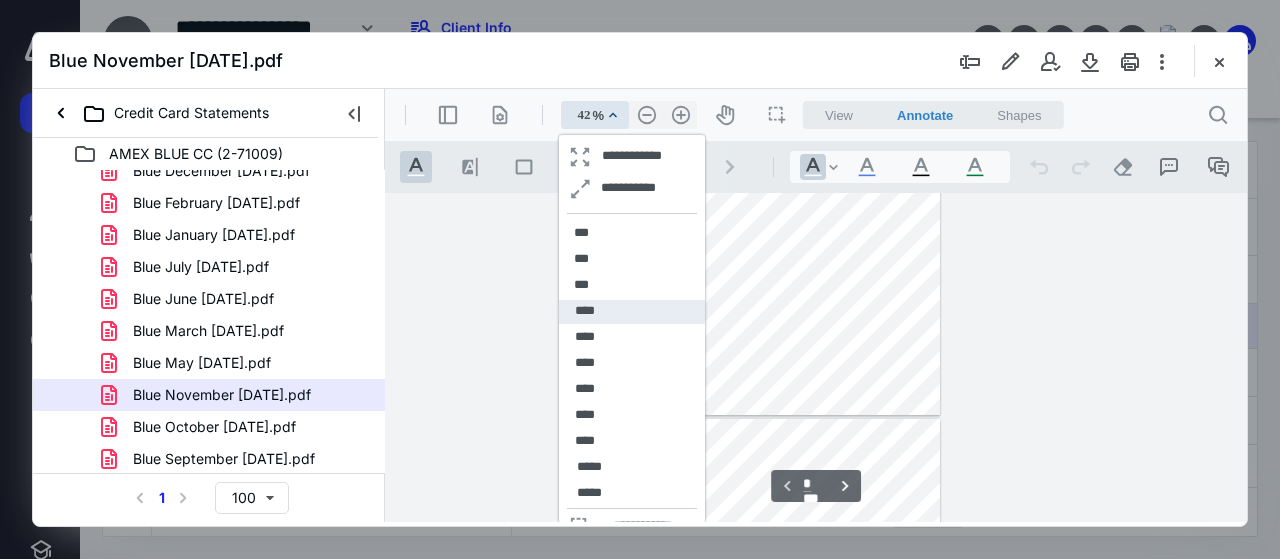 click on "****" at bounding box center [585, 311] 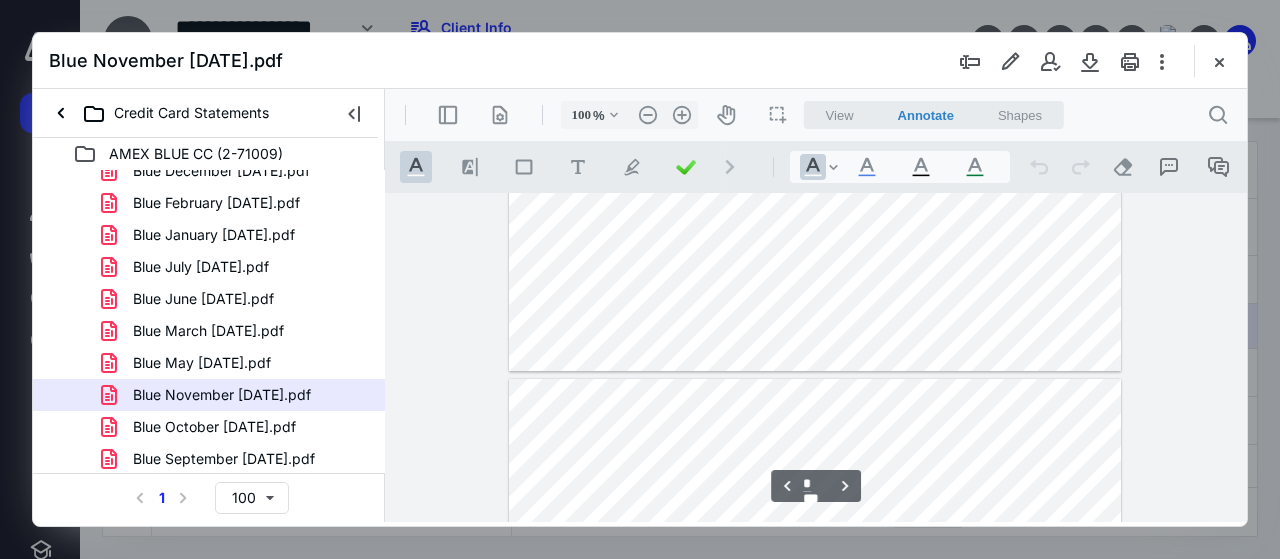 type on "*" 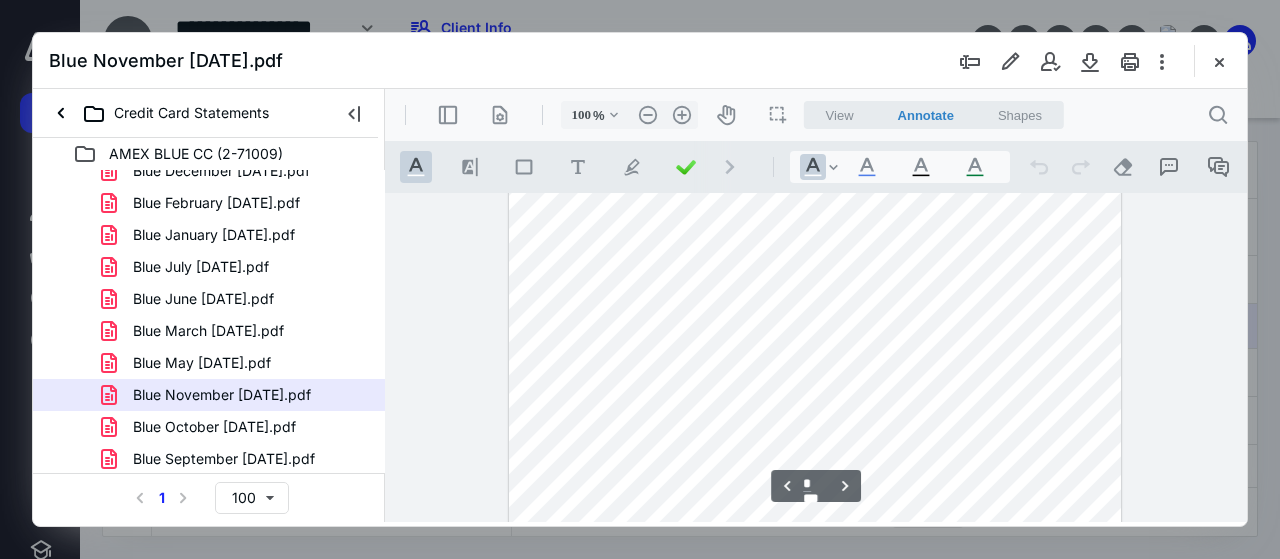 scroll, scrollTop: 1918, scrollLeft: 0, axis: vertical 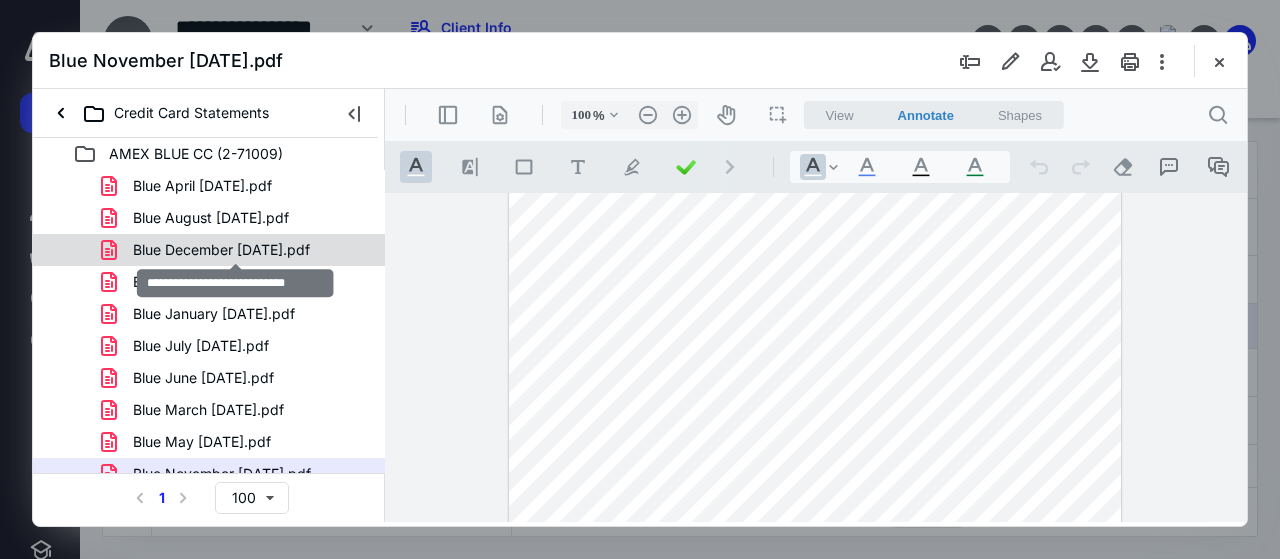 click on "Blue December [DATE].pdf" at bounding box center (221, 250) 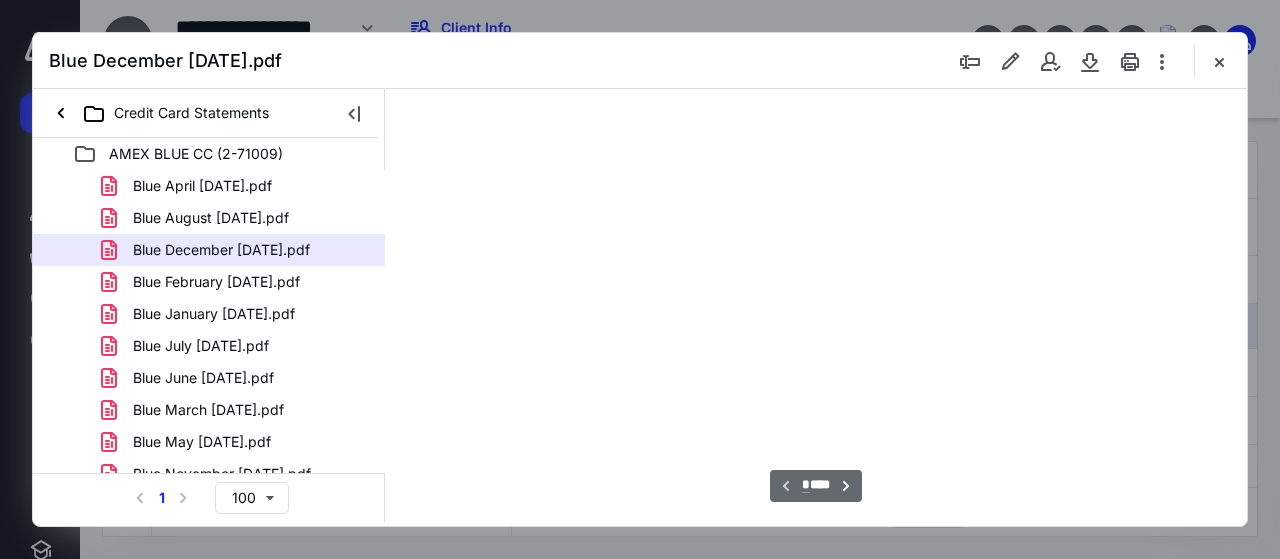 scroll, scrollTop: 106, scrollLeft: 0, axis: vertical 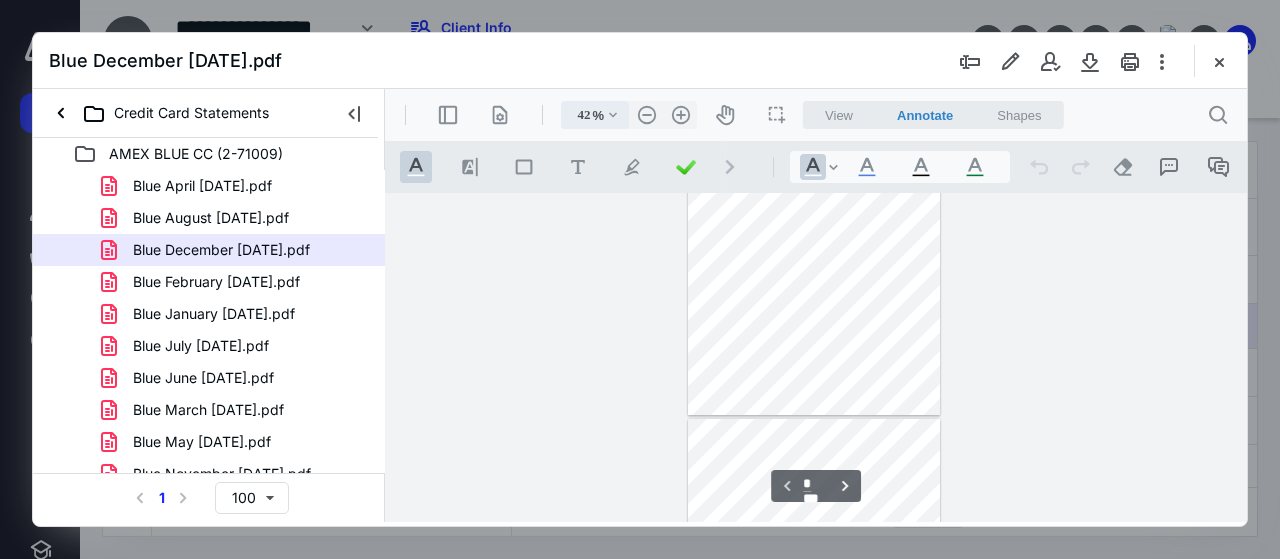 click on ".cls-1{fill:#abb0c4;} icon - chevron - down" at bounding box center (613, 115) 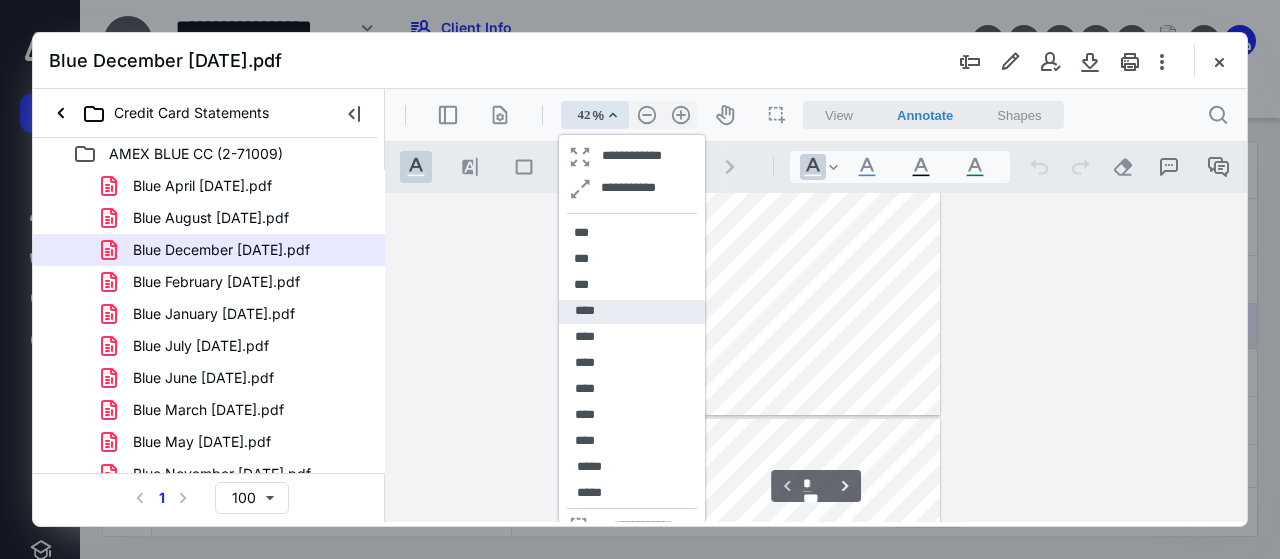 click on "****" at bounding box center (632, 312) 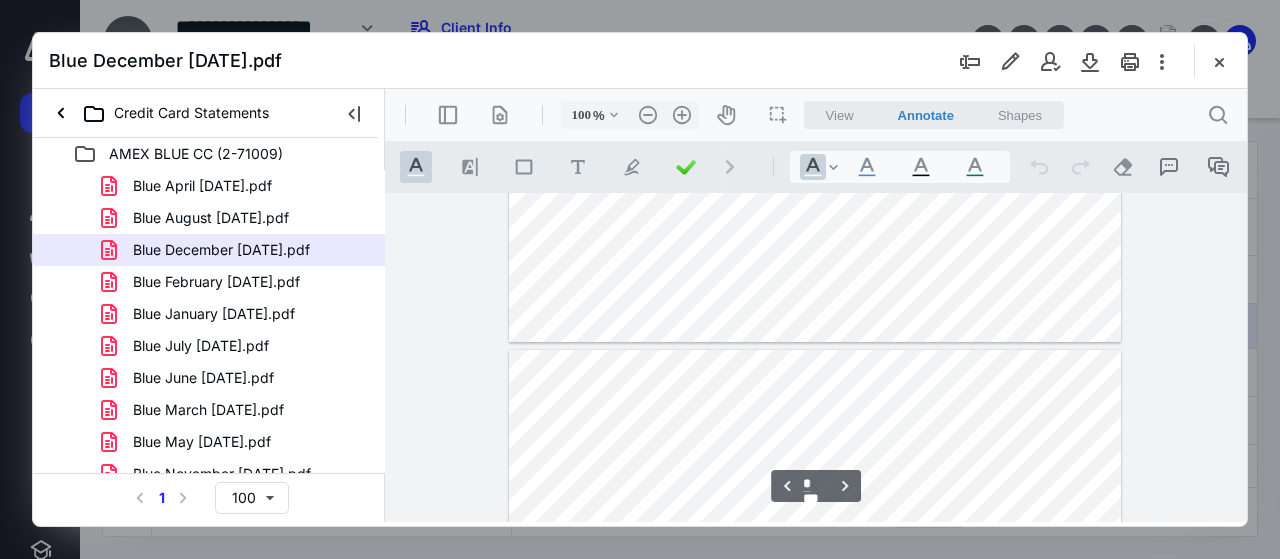 type on "*" 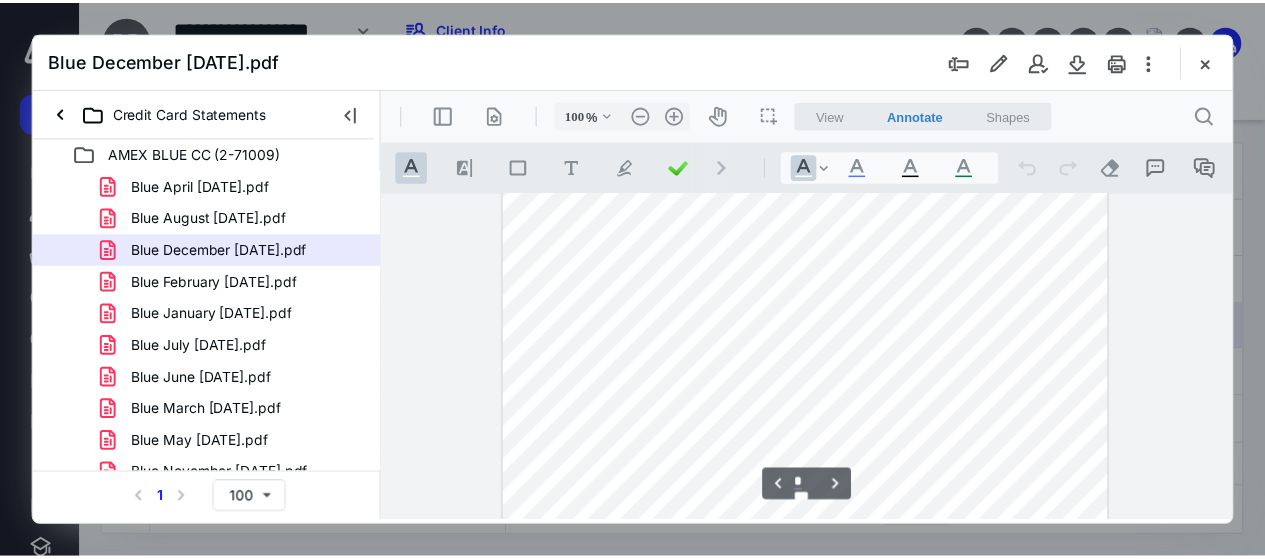 scroll, scrollTop: 1918, scrollLeft: 0, axis: vertical 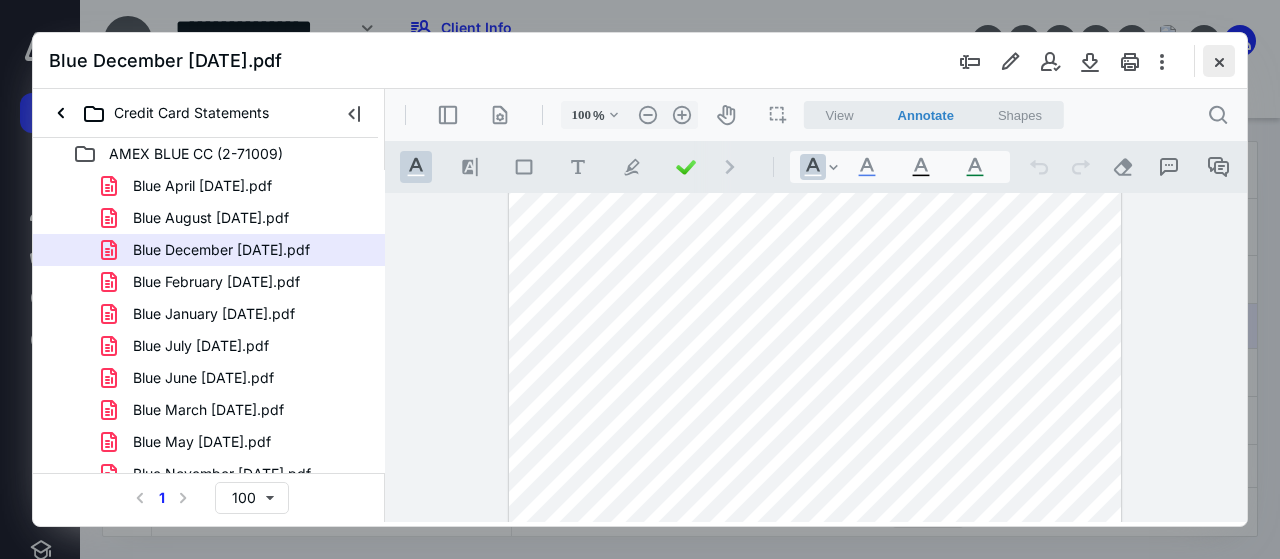 click at bounding box center (1219, 61) 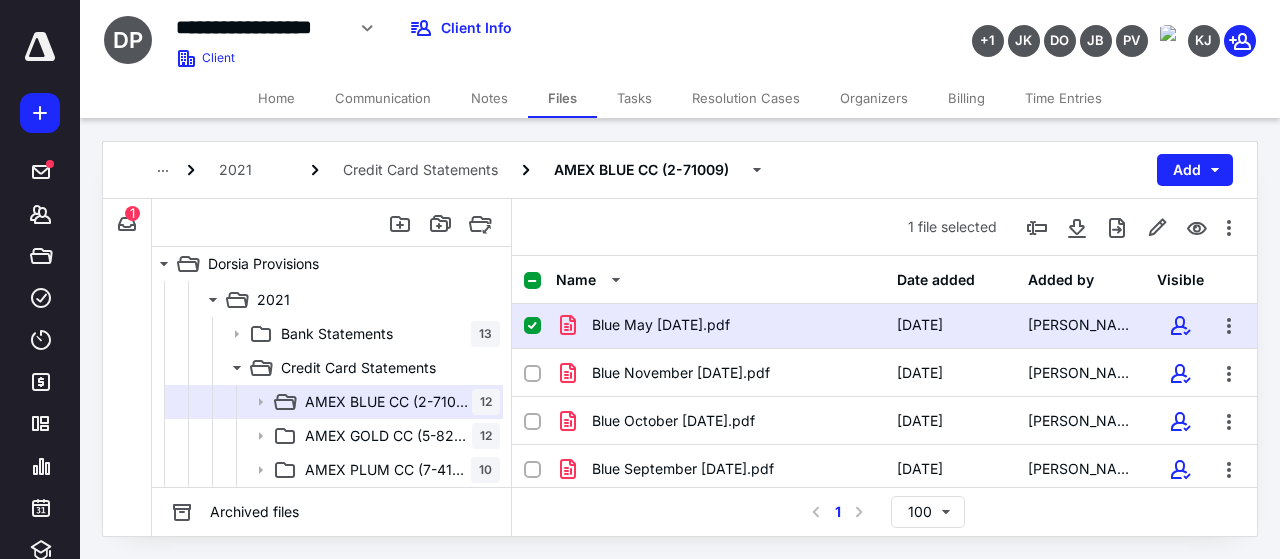 click on "Time Entries" at bounding box center [1063, 98] 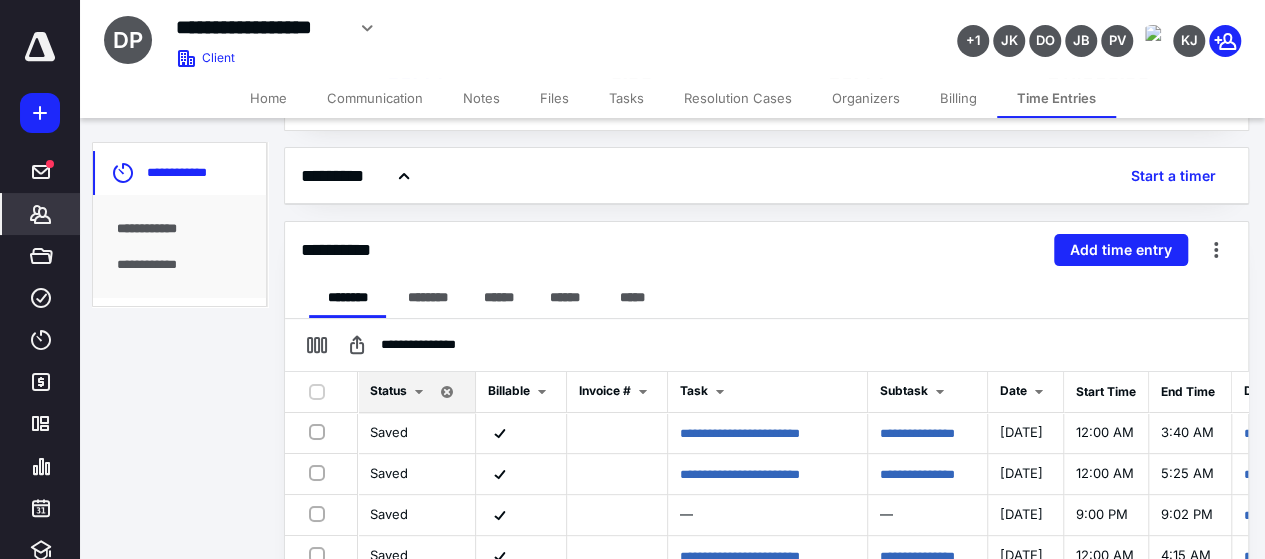 scroll, scrollTop: 230, scrollLeft: 0, axis: vertical 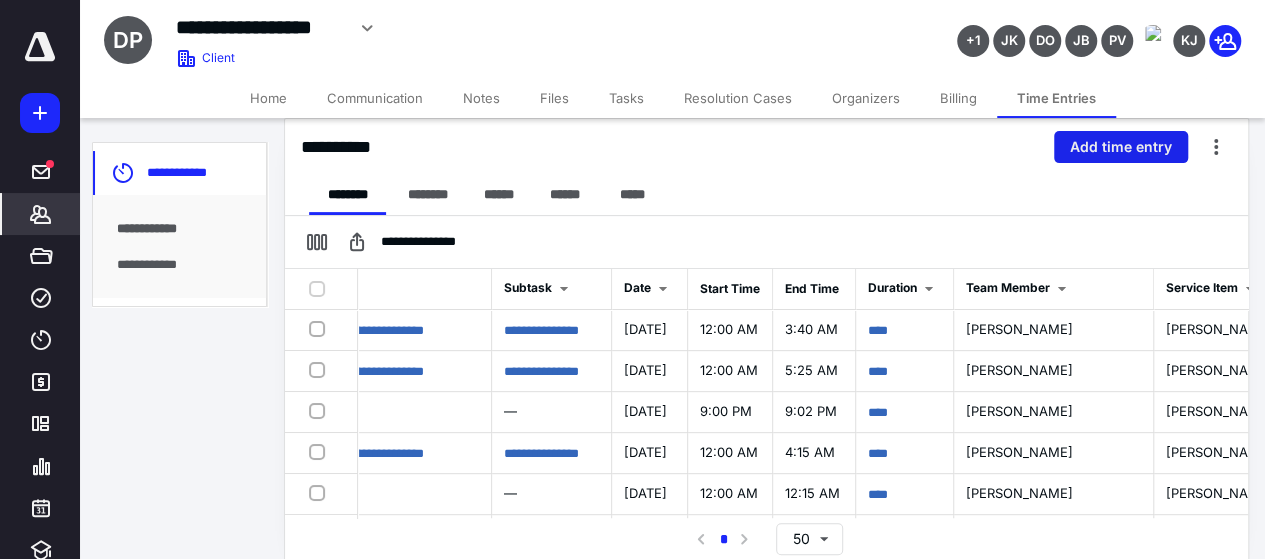 click on "Add time entry" at bounding box center [1121, 147] 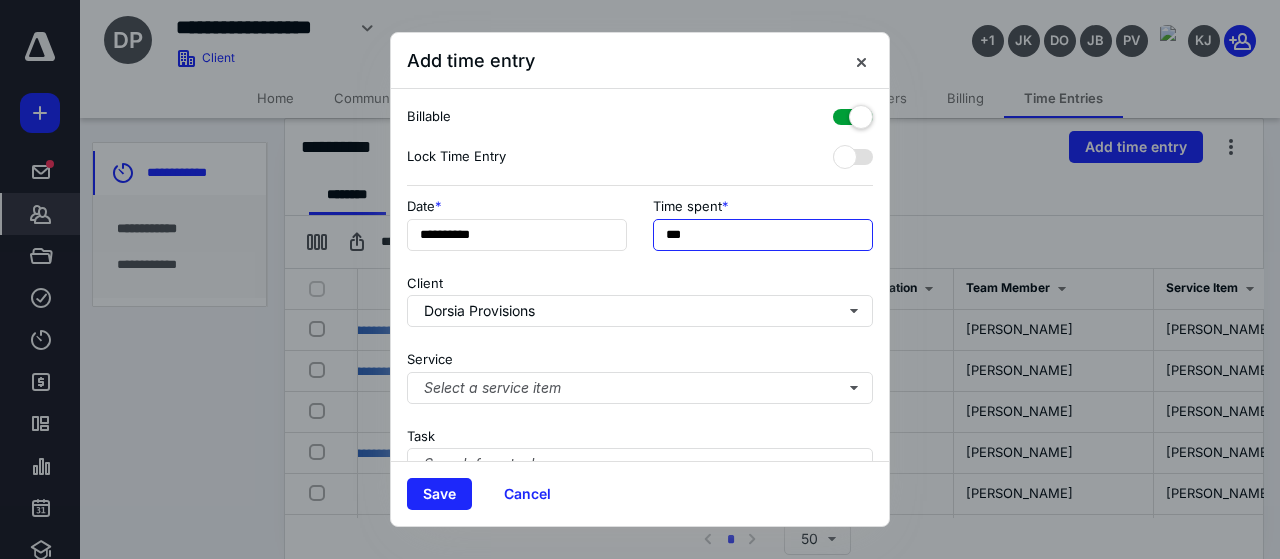 drag, startPoint x: 702, startPoint y: 235, endPoint x: 626, endPoint y: 233, distance: 76.02631 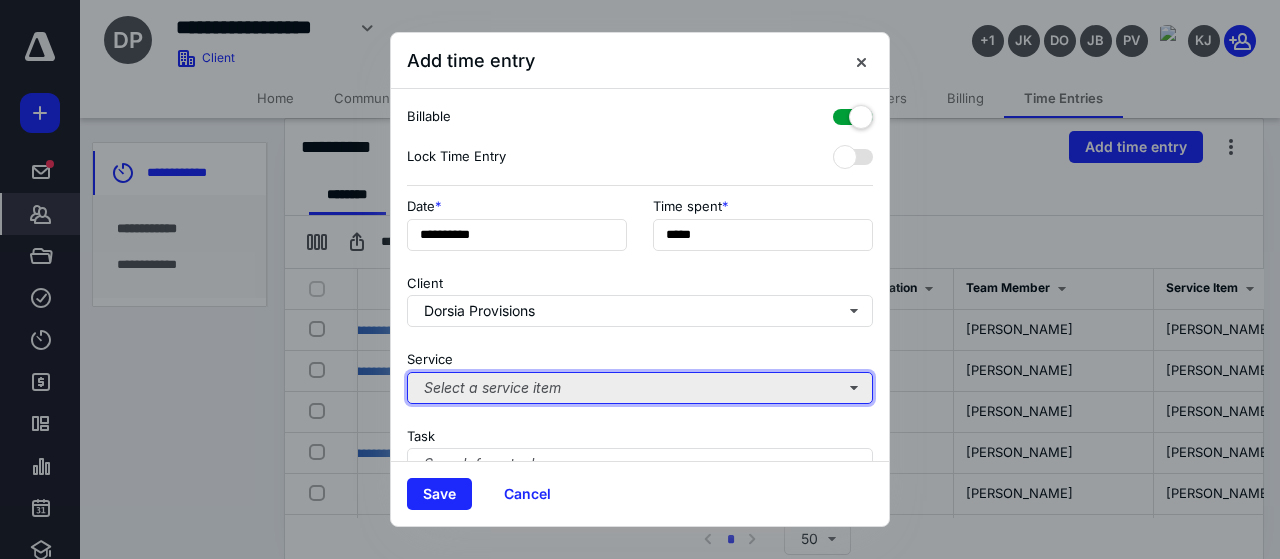 type on "******" 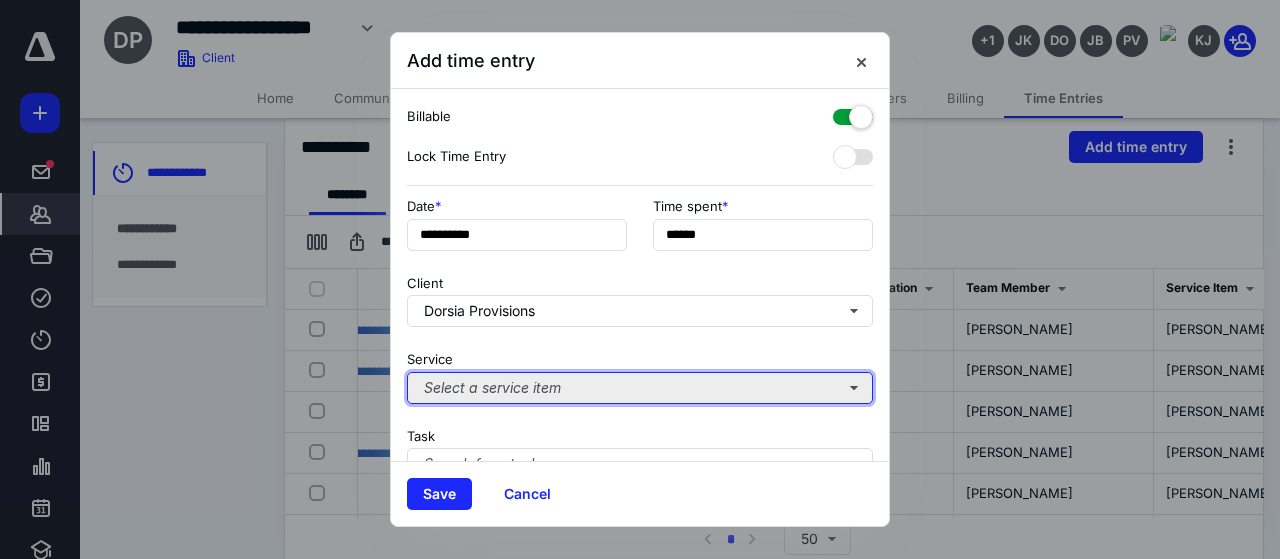 click on "Select a service item" at bounding box center (640, 388) 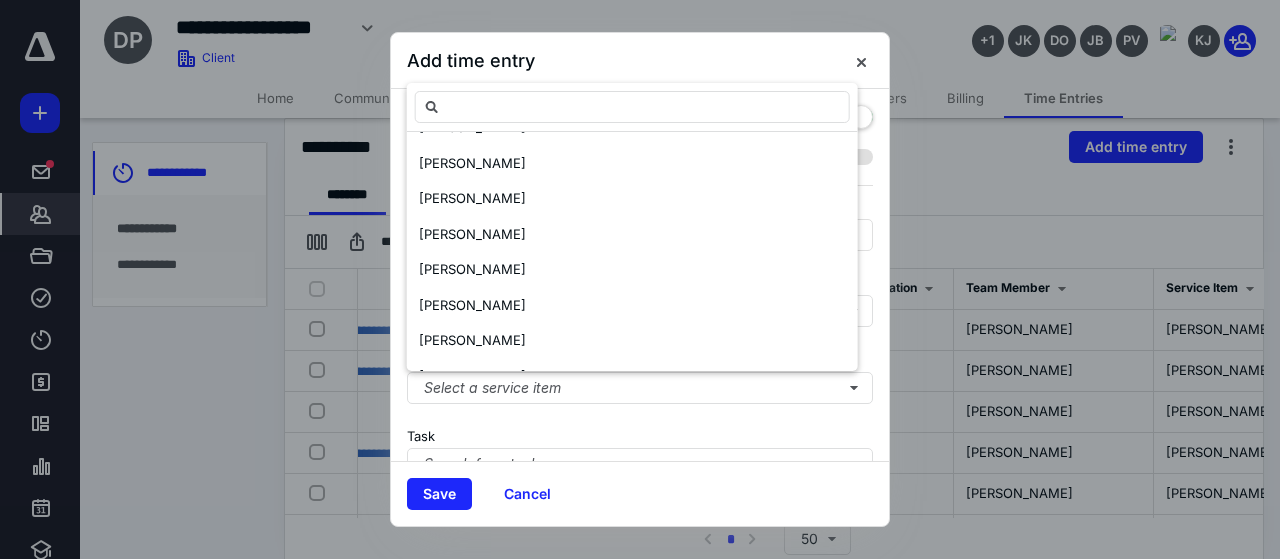 scroll, scrollTop: 948, scrollLeft: 0, axis: vertical 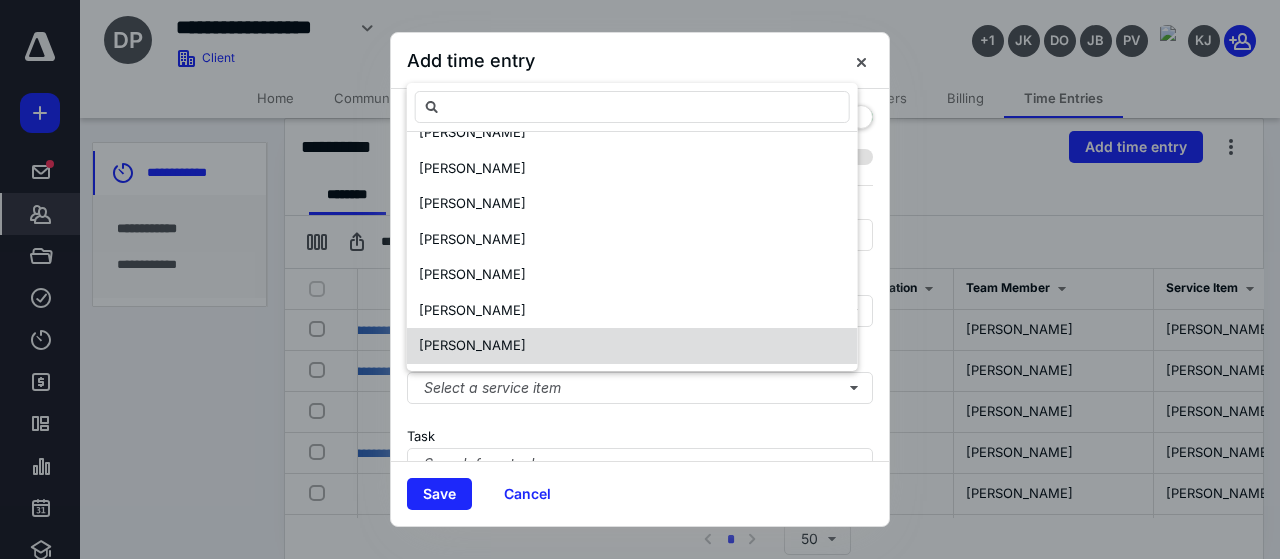 click on "[PERSON_NAME]" at bounding box center [632, 346] 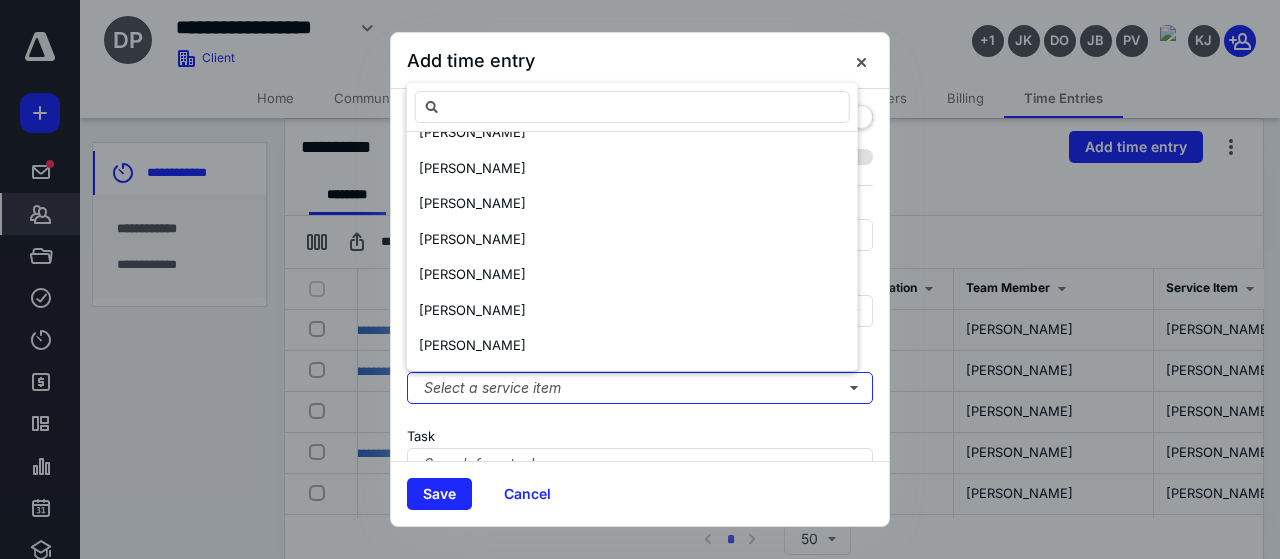 scroll, scrollTop: 0, scrollLeft: 0, axis: both 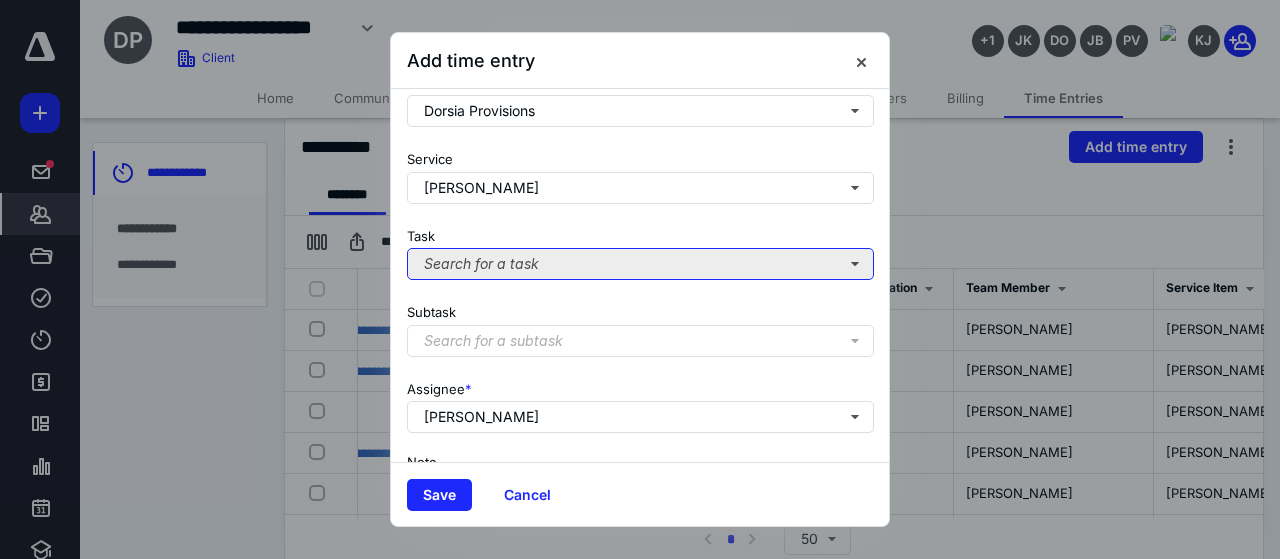click on "Search for a task" at bounding box center (640, 264) 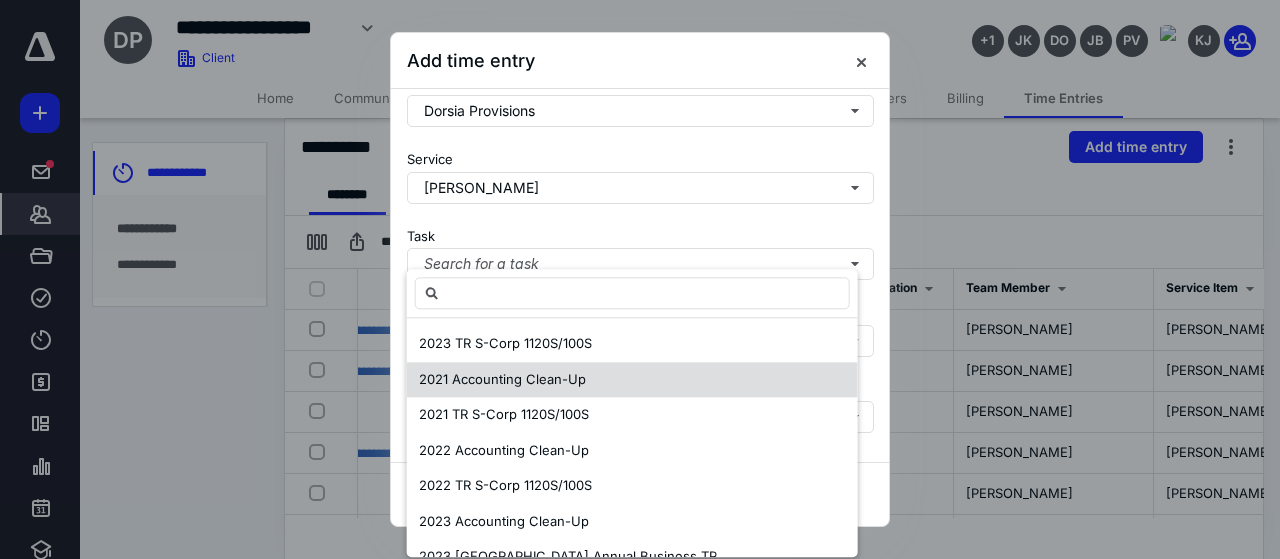 click on "2021 Accounting Clean-Up" at bounding box center (502, 379) 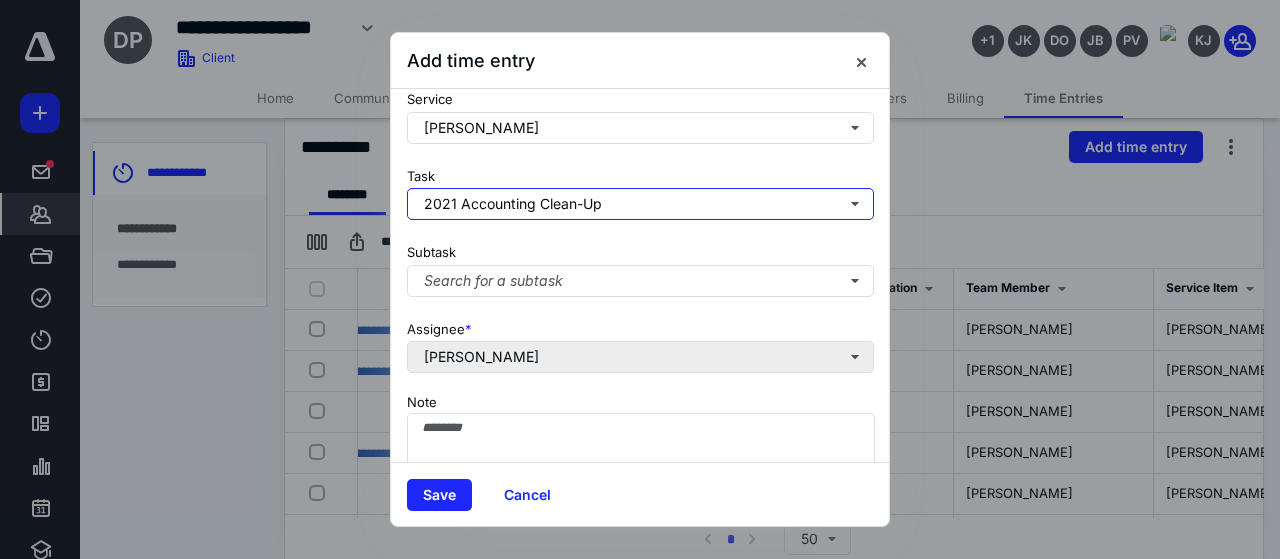 scroll, scrollTop: 300, scrollLeft: 0, axis: vertical 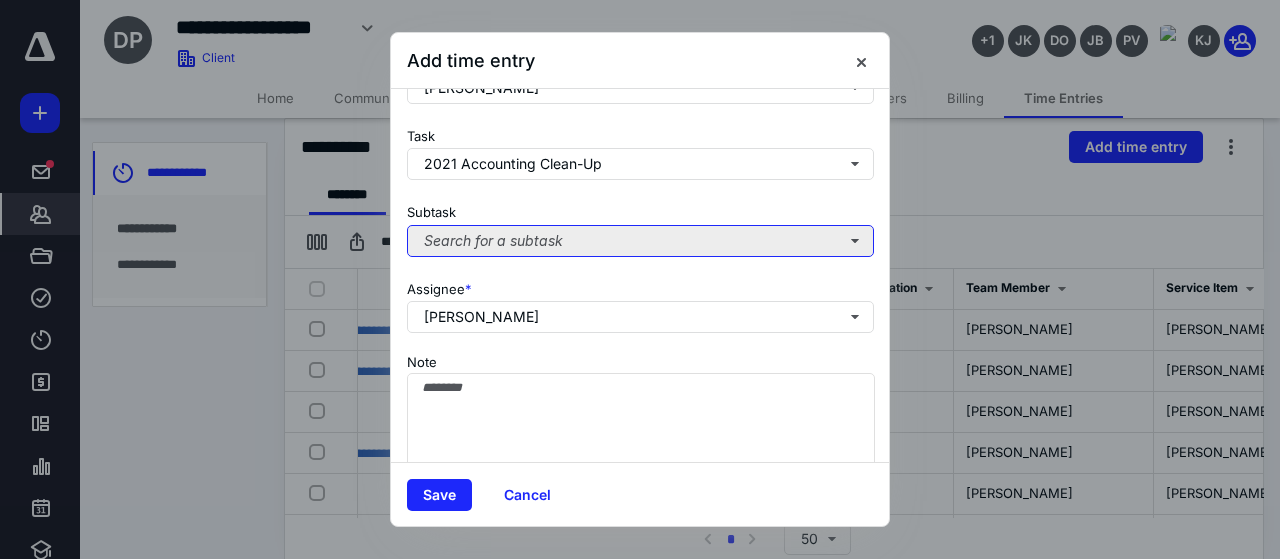 click on "Search for a subtask" at bounding box center [640, 241] 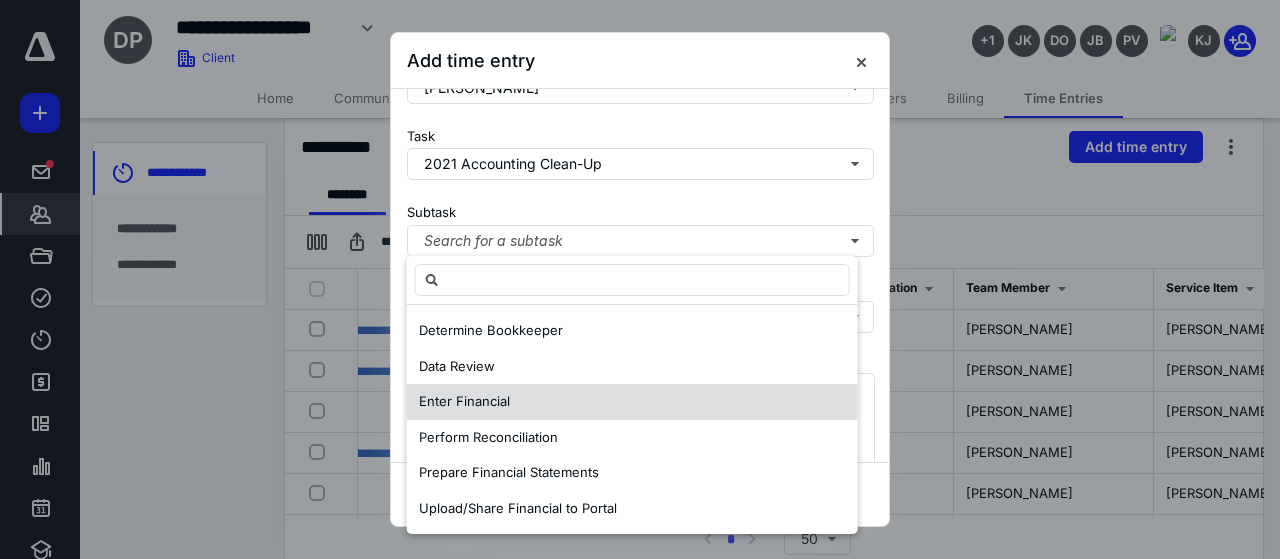 click on "Enter Financial" at bounding box center [464, 401] 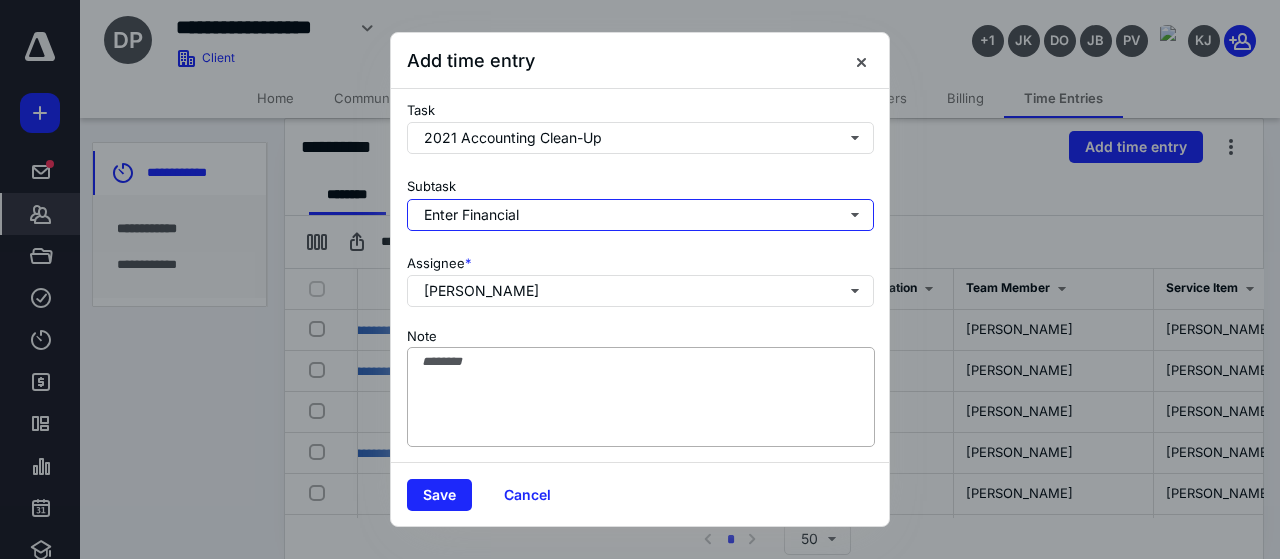 scroll, scrollTop: 341, scrollLeft: 0, axis: vertical 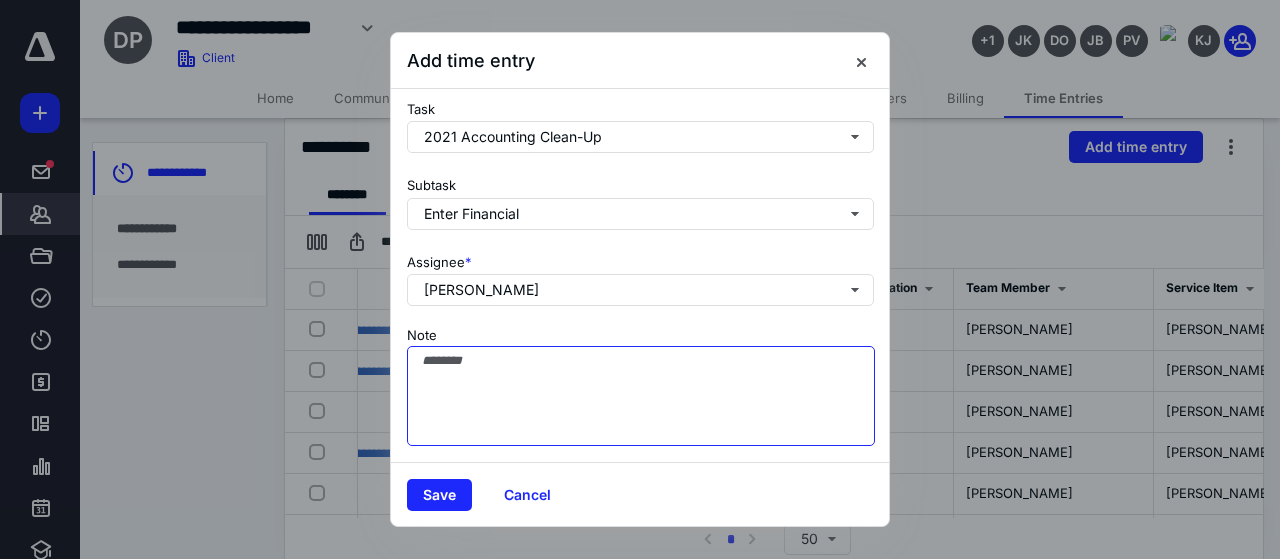 click on "Note" at bounding box center (641, 396) 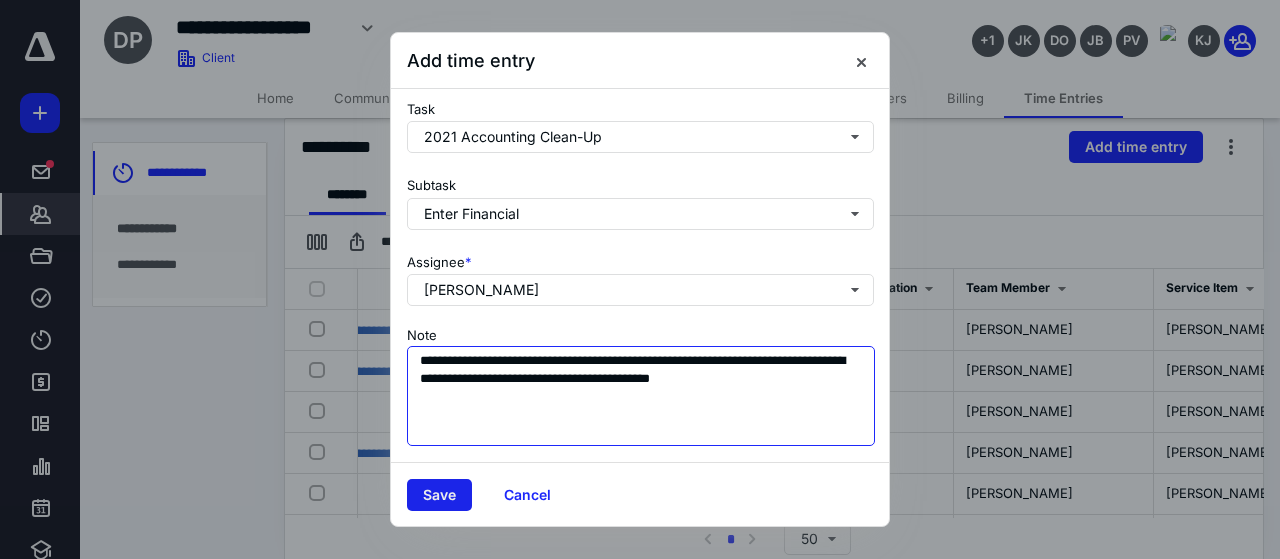 type on "**********" 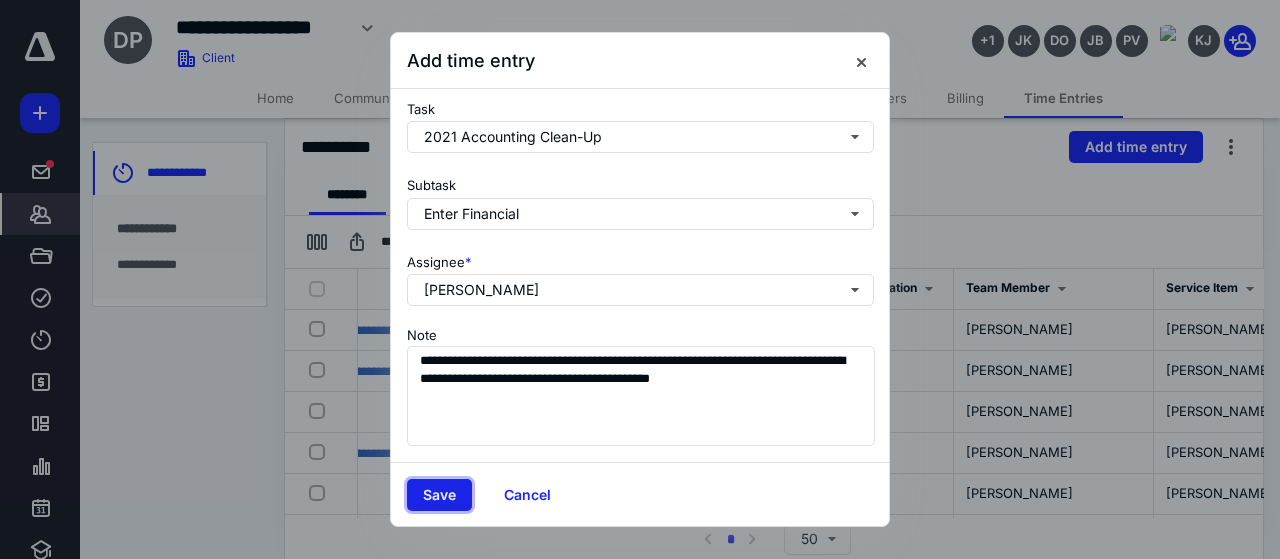 click on "Save" at bounding box center [439, 495] 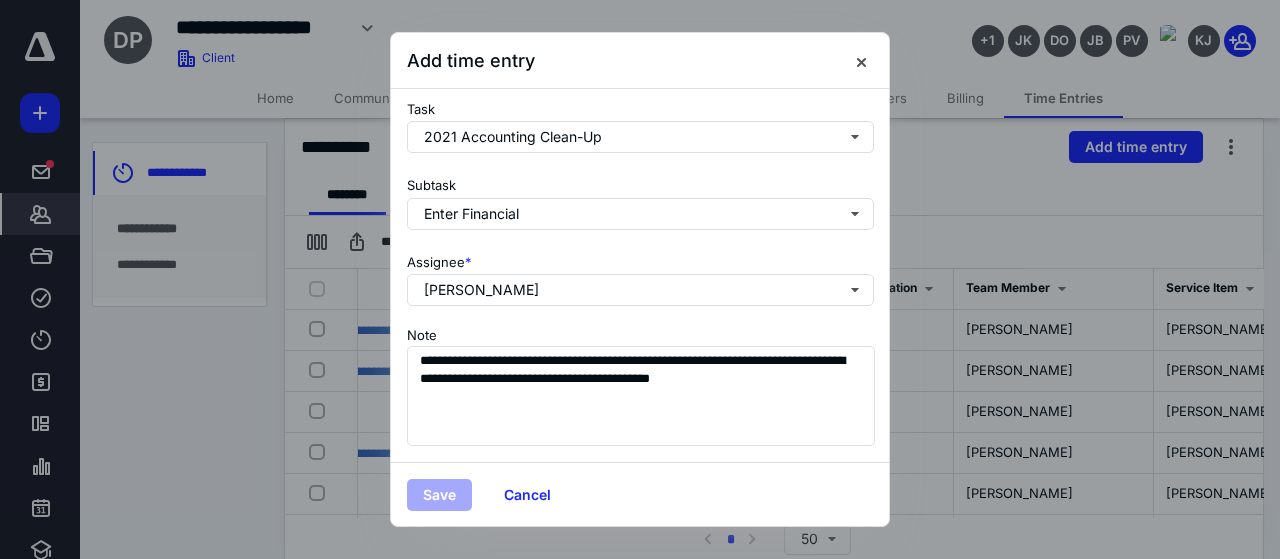 scroll, scrollTop: 0, scrollLeft: 225, axis: horizontal 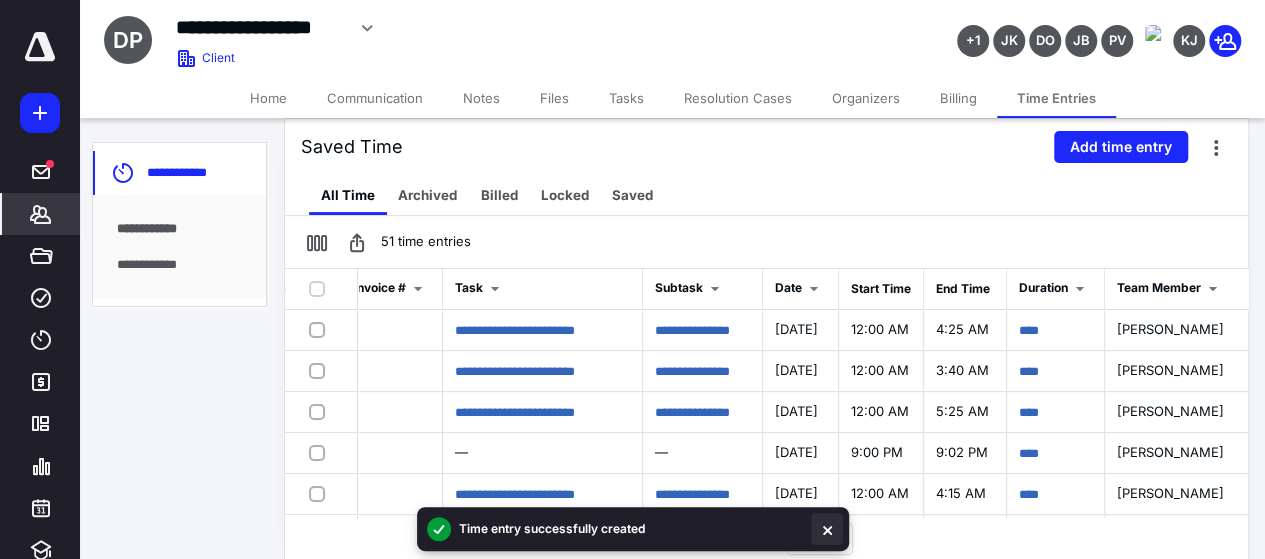 click at bounding box center (827, 529) 